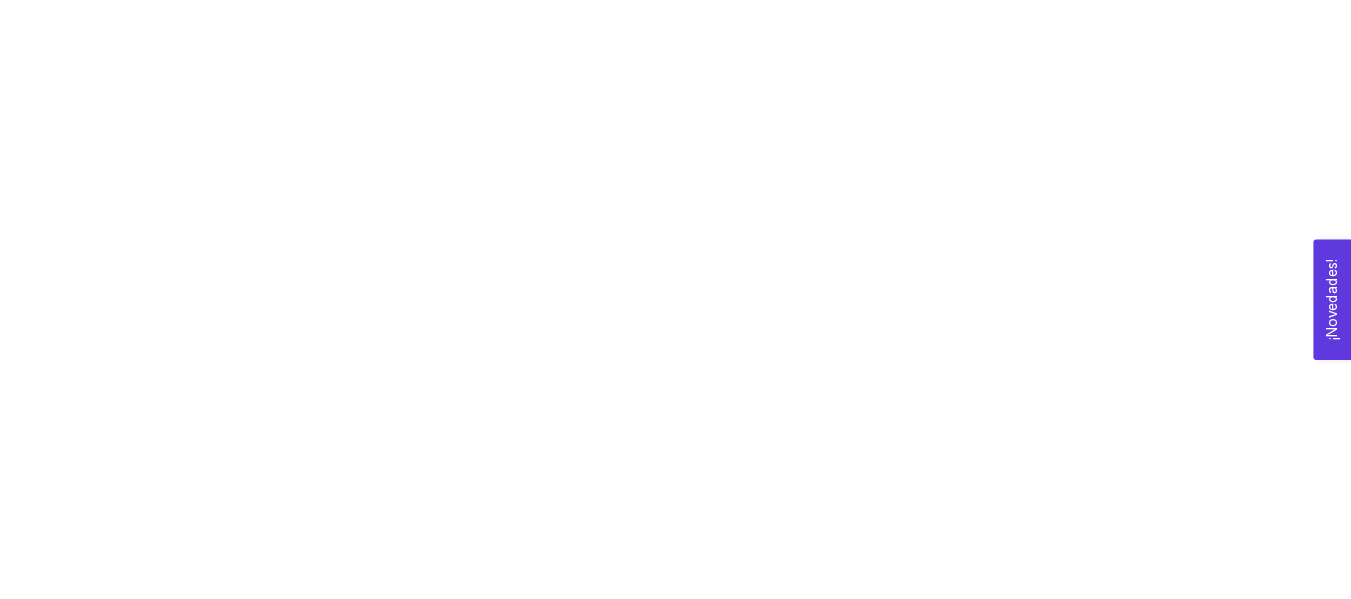 scroll, scrollTop: 0, scrollLeft: 0, axis: both 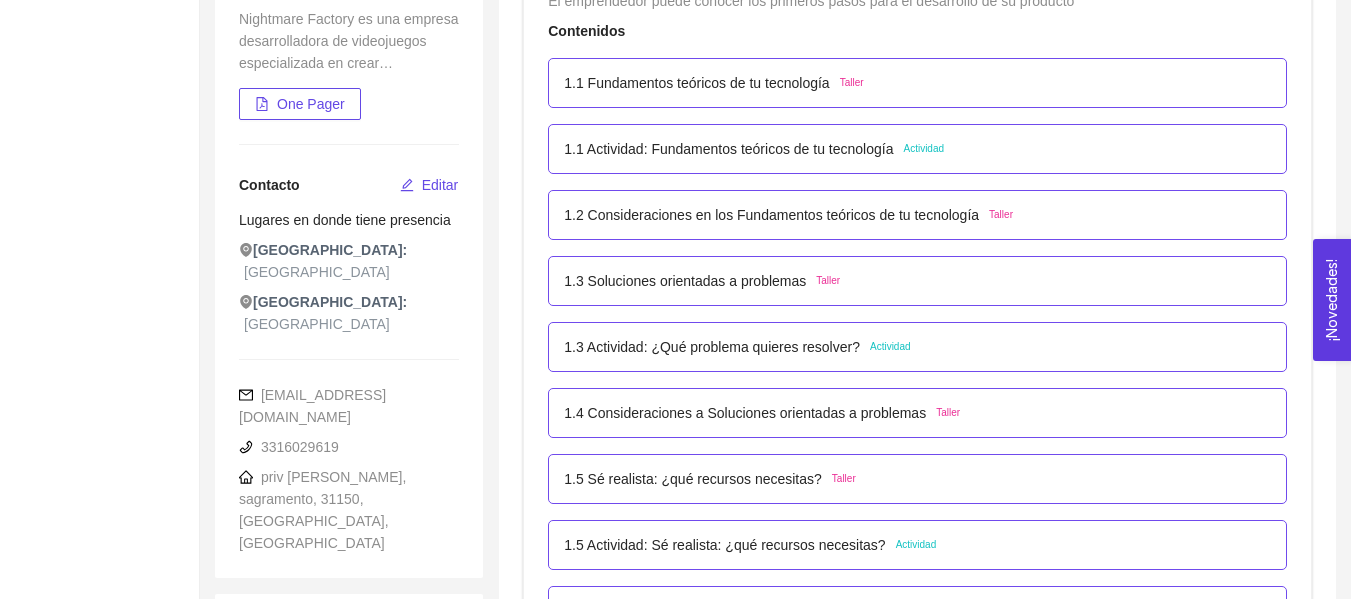click on "Actividad" at bounding box center [923, 149] 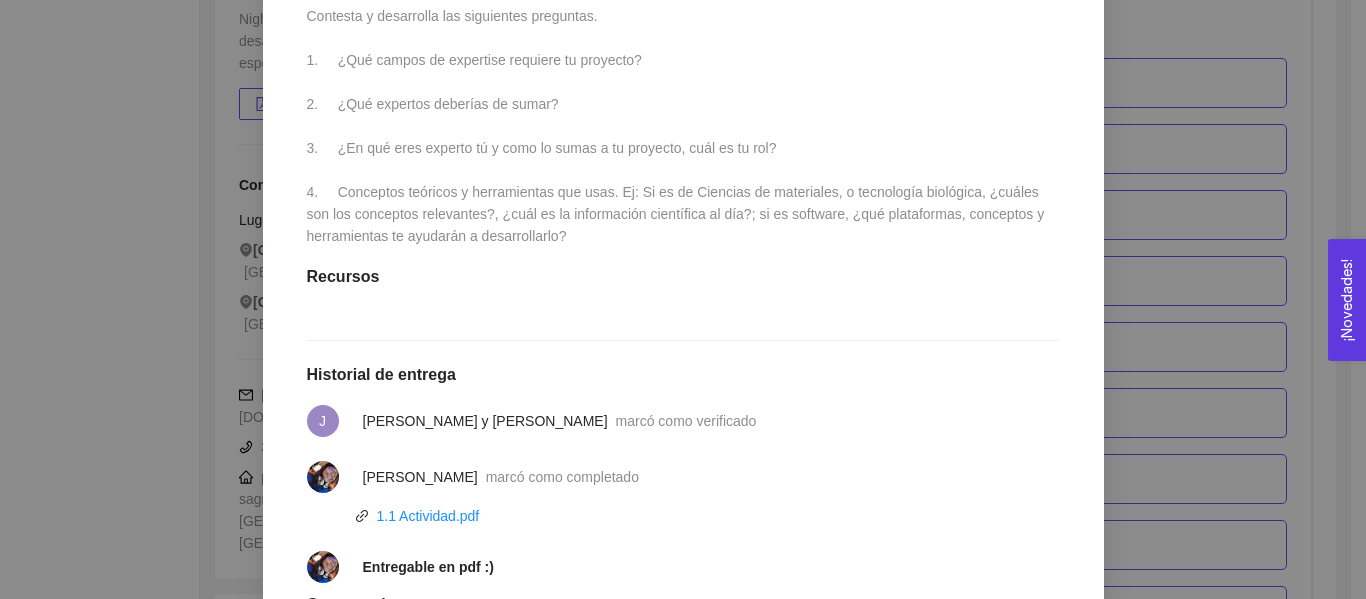 scroll, scrollTop: 623, scrollLeft: 0, axis: vertical 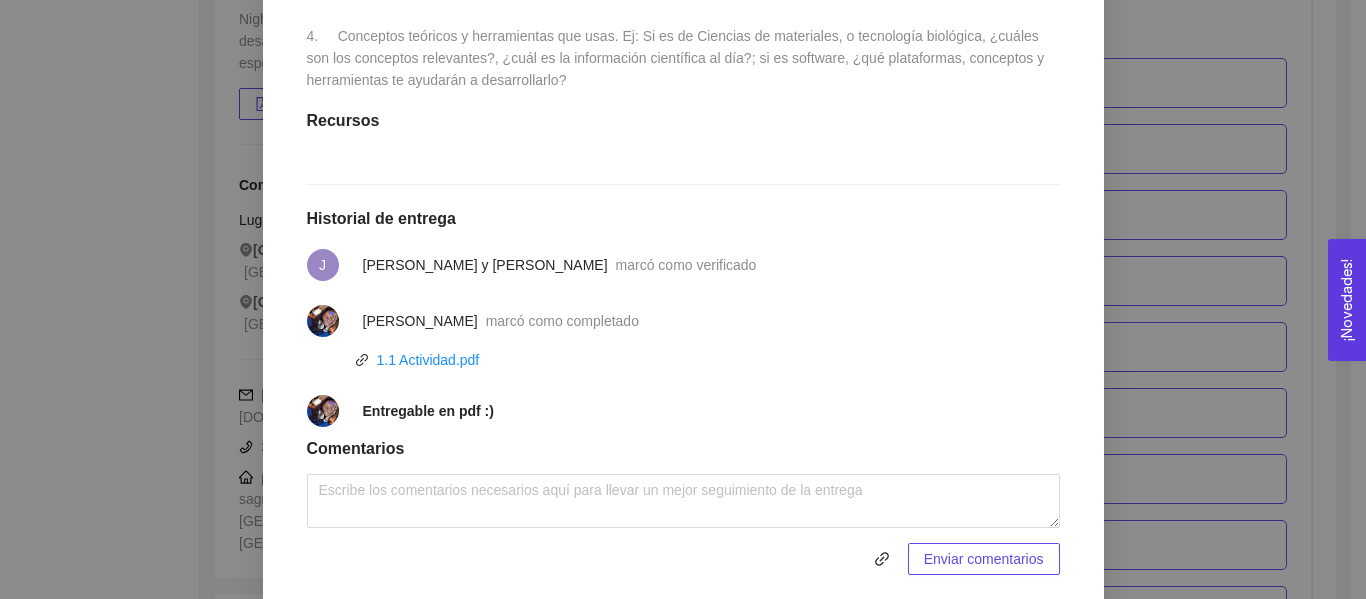 click on "1. DESARROLLO DEL PRODUCTO El emprendedor puede conocer los primeros pasos para el desarrollo de su producto
Asignado por  [PERSON_NAME]   ( Coordinador ) Pendiente Completado Verificado Anterior Siguiente 1.1 Actividad: Fundamentos teóricos de tu tecnología Actividad Fecha de entrega:  [DATE] Lugar: No especificado Identifica las Leyes físicas que gobiernan el fenómeno o fenómenos implicados en tu proyecto.
Instrucciones Contesta y desarrolla las siguientes preguntas.
1.	¿Qué campos de expertise requiere tu proyecto?
2.	¿Qué expertos deberías de sumar?
3.	¿En qué eres experto tú y como lo sumas a tu proyecto, cuál es tu rol?
4.	Conceptos teóricos y herramientas que usas. Ej: Si es de Ciencias de materiales, o tecnología biológica, ¿cuáles son los conceptos relevantes?, ¿cuál es la información científica al día?; si es software, ¿qué plataformas, conceptos y herramientas te ayudarán a desarrollarlo?
Recursos Historial de entrega J 1.1 Actividad.pdf" at bounding box center [683, 299] 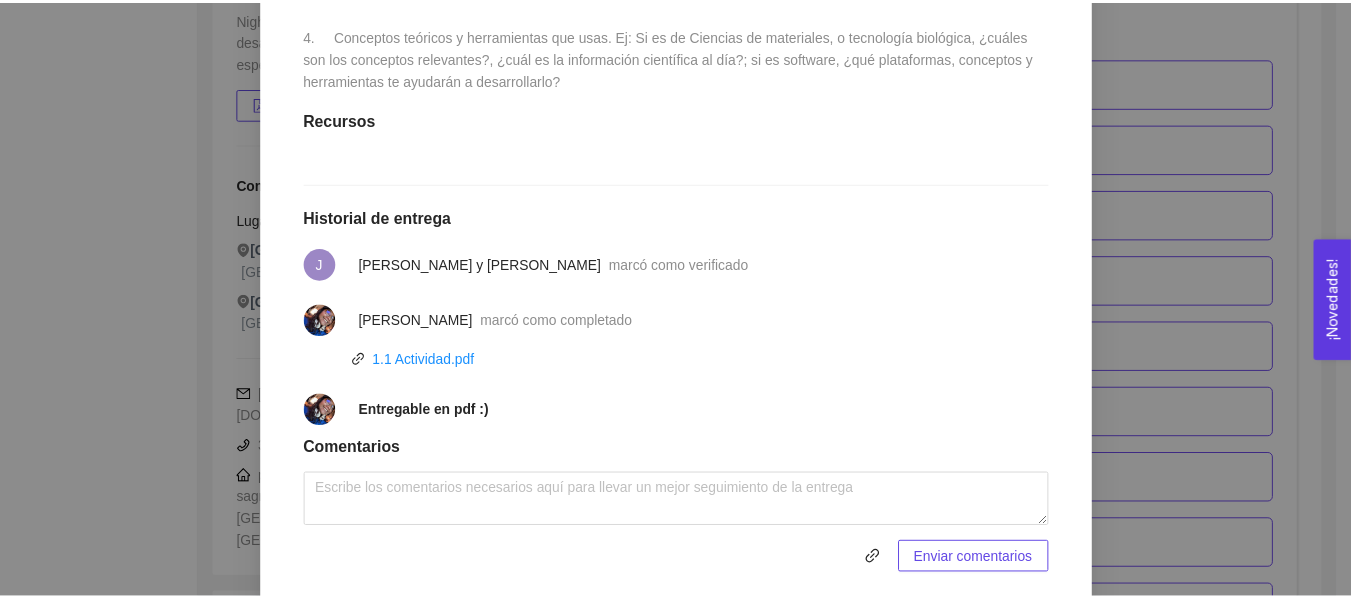 scroll, scrollTop: 738, scrollLeft: 0, axis: vertical 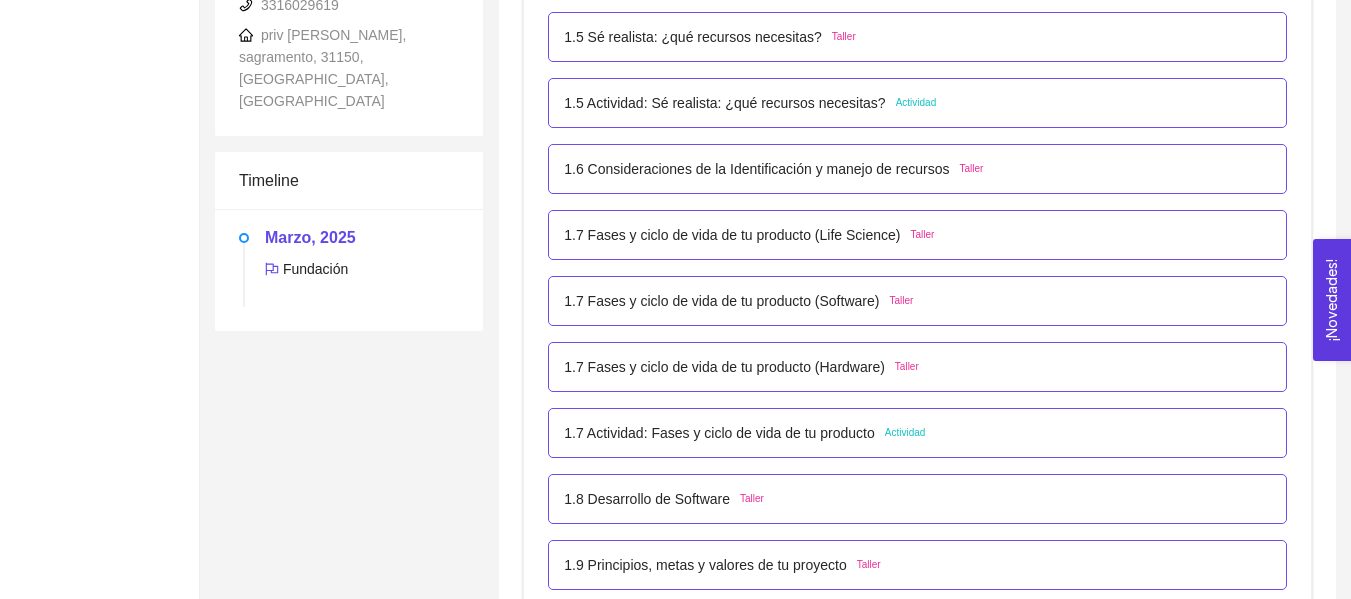 click on "1.5 Actividad: Sé realista: ¿qué recursos necesitas?" at bounding box center [724, 103] 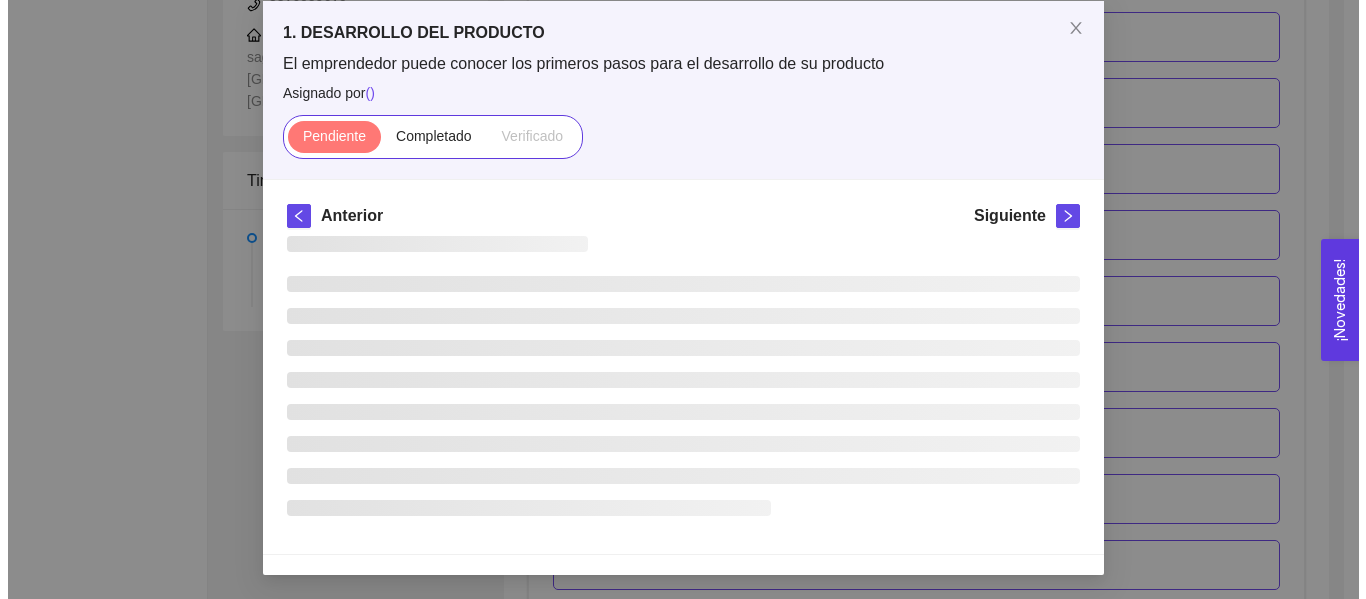 scroll, scrollTop: 0, scrollLeft: 0, axis: both 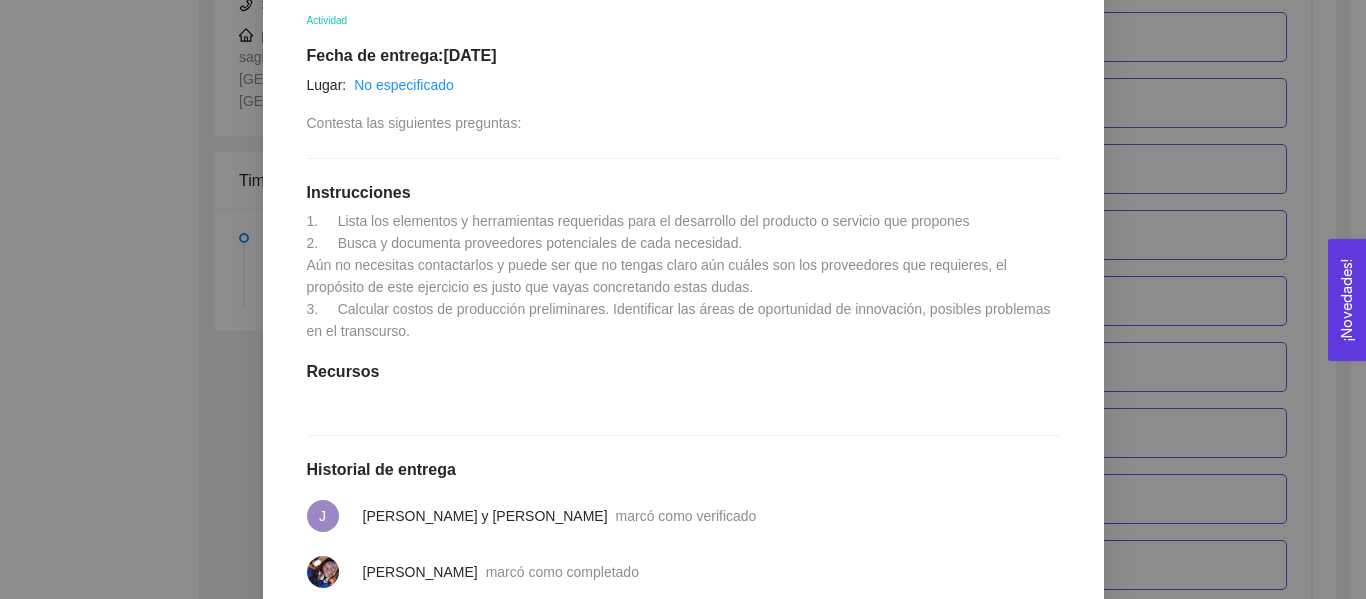 click on "1. DESARROLLO DEL PRODUCTO El emprendedor puede conocer los primeros pasos para el desarrollo de su producto
Asignado por  [PERSON_NAME]   ( Coordinador ) Pendiente Completado Verificado Anterior Siguiente 1.5 Actividad: Sé realista: ¿qué recursos necesitas? Actividad Fecha de entrega:  [DATE] Lugar: No especificado Contesta las siguientes preguntas: Instrucciones 1.	Lista los elementos y herramientas requeridas para el desarrollo del producto o servicio que propones
2.	Busca y documenta proveedores potenciales de cada necesidad.
Aún no necesitas contactarlos y puede ser que no tengas claro aún cuáles son los proveedores que requieres, el propósito de este ejercicio es justo que vayas concretando estas dudas.
3.	Calcular costos de producción preliminares. Identificar las áreas de oportunidad de innovación, posibles problemas en el transcurso.
Recursos Historial de entrega J [PERSON_NAME] y [PERSON_NAME] como verificado [PERSON_NAME]" at bounding box center [683, 299] 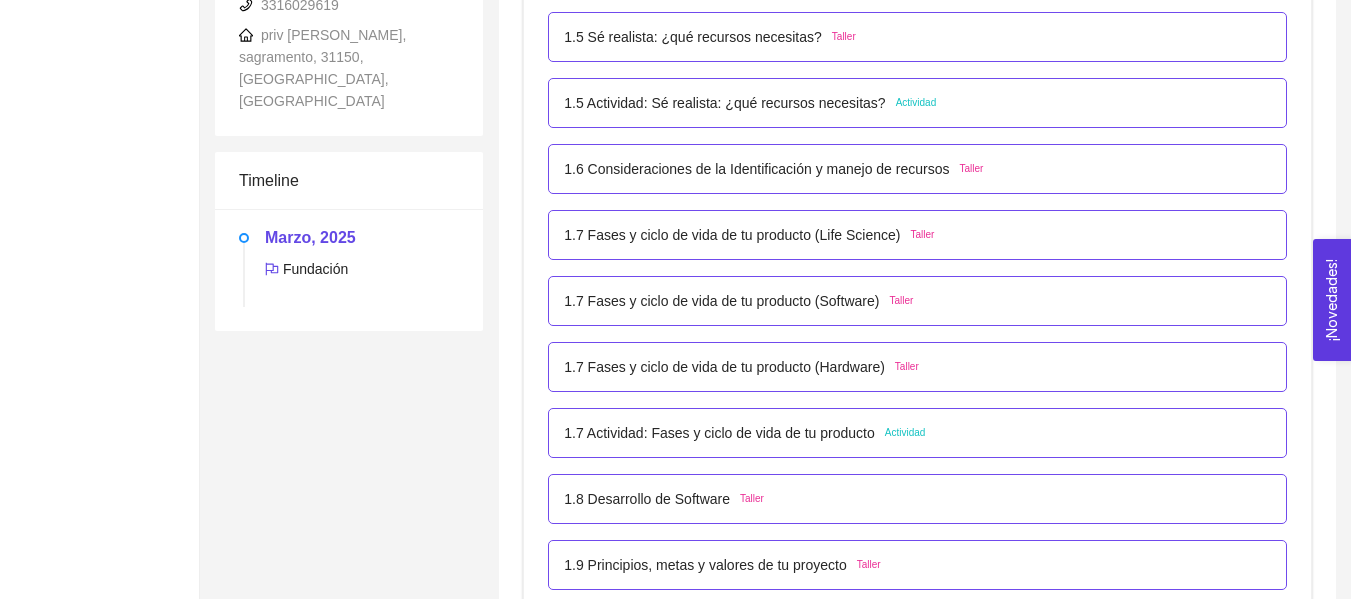 click on "1.7 Actividad: Fases y ciclo de vida de tu producto" at bounding box center (719, 433) 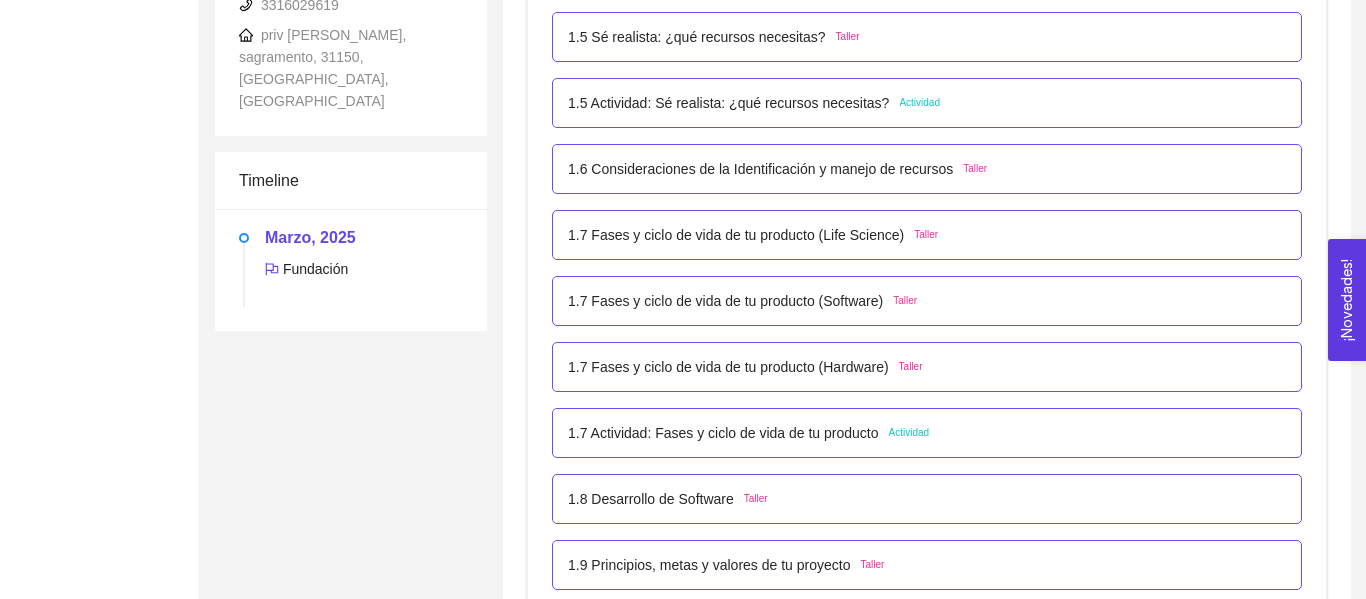 scroll, scrollTop: 0, scrollLeft: 0, axis: both 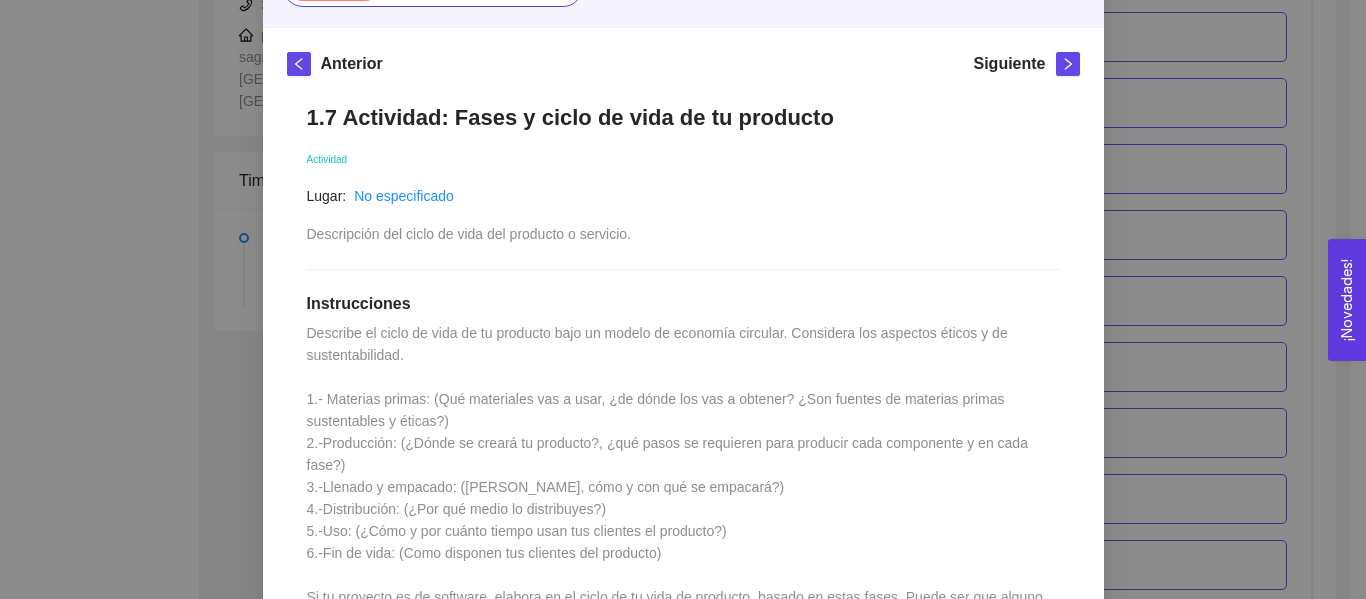 click on "1. DESARROLLO DEL PRODUCTO El emprendedor puede conocer los primeros pasos para el desarrollo de su producto
Asignado por  [PERSON_NAME]   ( Coordinador ) Pendiente Completado Verificado Anterior Siguiente 1.7 Actividad: Fases y ciclo de vida de tu producto Actividad Lugar: No especificado Descripción del ciclo de vida del producto o servicio.
Instrucciones Recursos Historial de entrega No hay datos Comentarios Enviar comentarios Cancelar Aceptar" at bounding box center (683, 299) 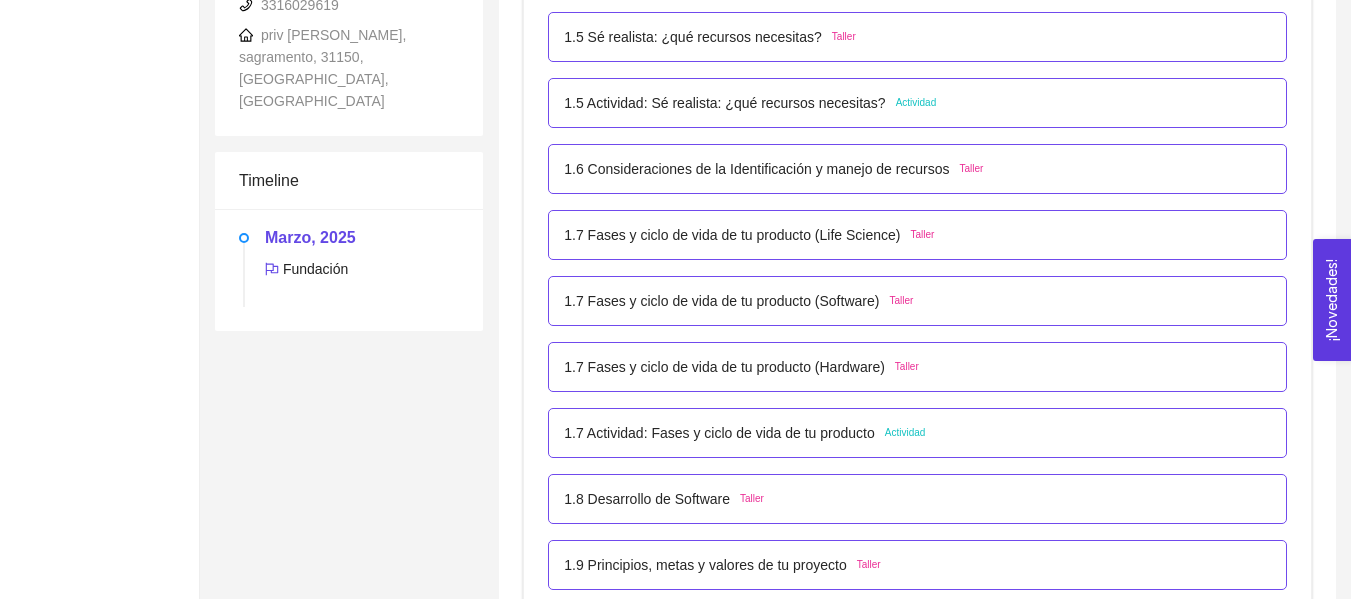 click on "1.5 Actividad: Sé realista: ¿qué recursos necesitas?" at bounding box center (724, 103) 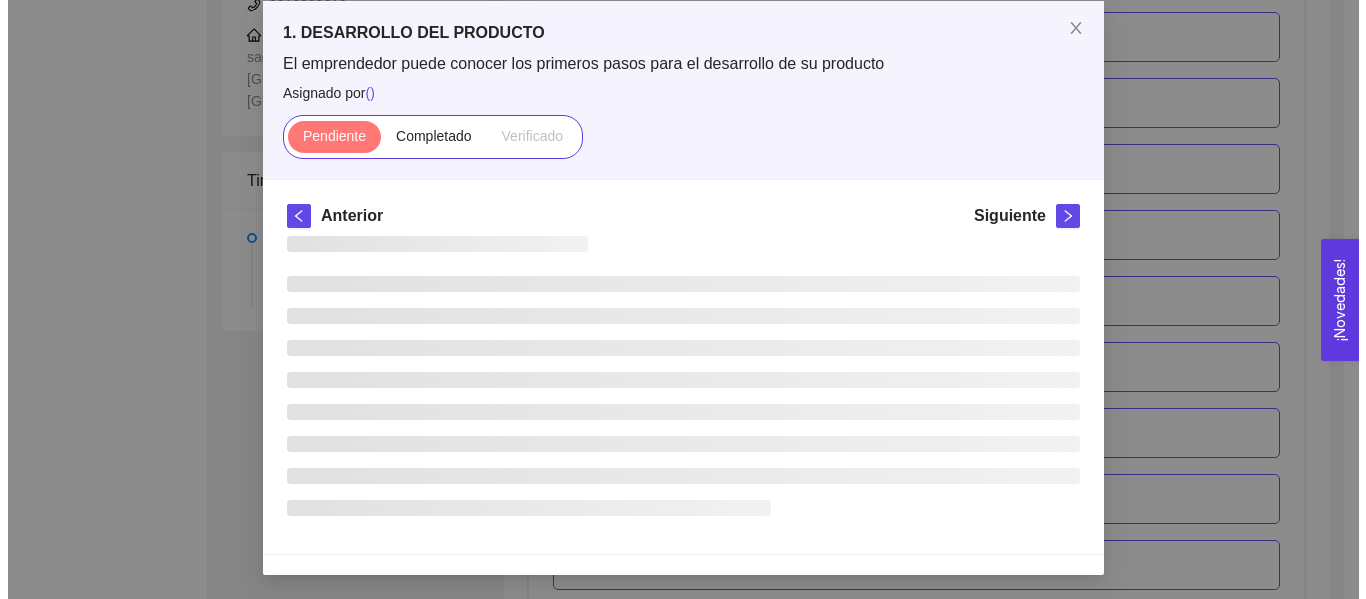 scroll, scrollTop: 0, scrollLeft: 0, axis: both 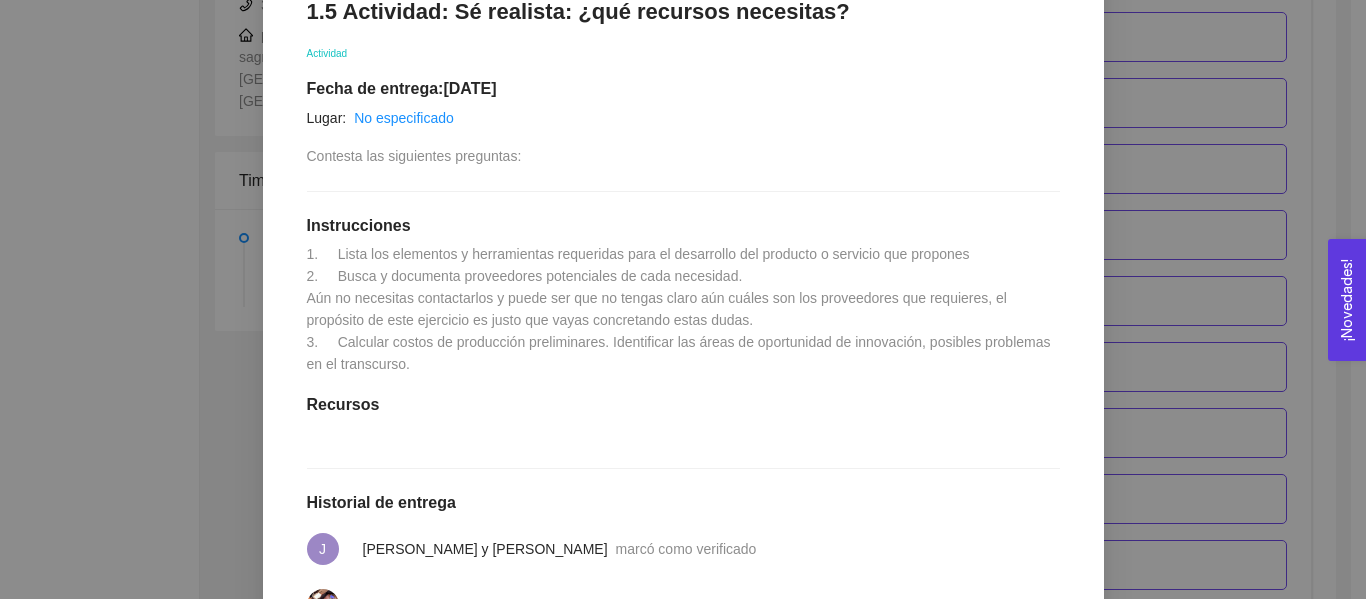 click on "1. DESARROLLO DEL PRODUCTO El emprendedor puede conocer los primeros pasos para el desarrollo de su producto
Asignado por  [PERSON_NAME]   ( Coordinador ) Pendiente Completado Verificado Anterior Siguiente 1.5 Actividad: Sé realista: ¿qué recursos necesitas? Actividad Fecha de entrega:  [DATE] Lugar: No especificado Contesta las siguientes preguntas: Instrucciones 1.	Lista los elementos y herramientas requeridas para el desarrollo del producto o servicio que propones
2.	Busca y documenta proveedores potenciales de cada necesidad.
Aún no necesitas contactarlos y puede ser que no tengas claro aún cuáles son los proveedores que requieres, el propósito de este ejercicio es justo que vayas concretando estas dudas.
3.	Calcular costos de producción preliminares. Identificar las áreas de oportunidad de innovación, posibles problemas en el transcurso.
Recursos Historial de entrega J [PERSON_NAME] y [PERSON_NAME] como verificado [PERSON_NAME]" at bounding box center (683, 299) 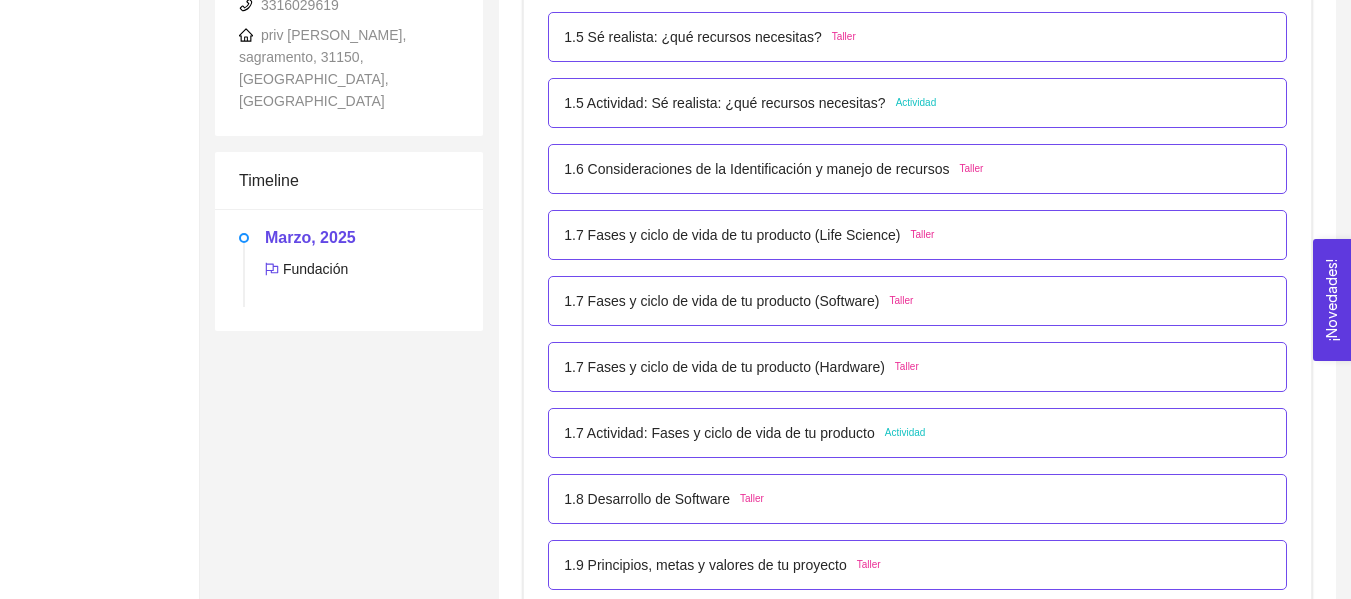 click on "1.6 Consideraciones de la Identificación y manejo de recursos" at bounding box center [756, 169] 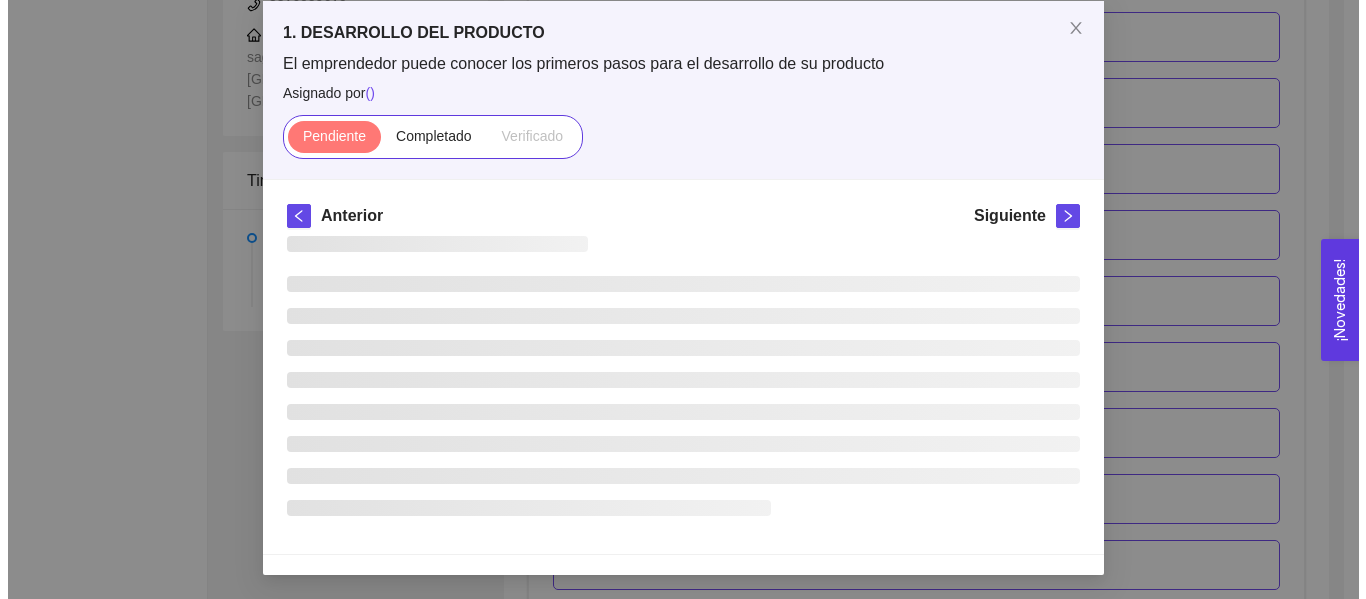 scroll, scrollTop: 0, scrollLeft: 0, axis: both 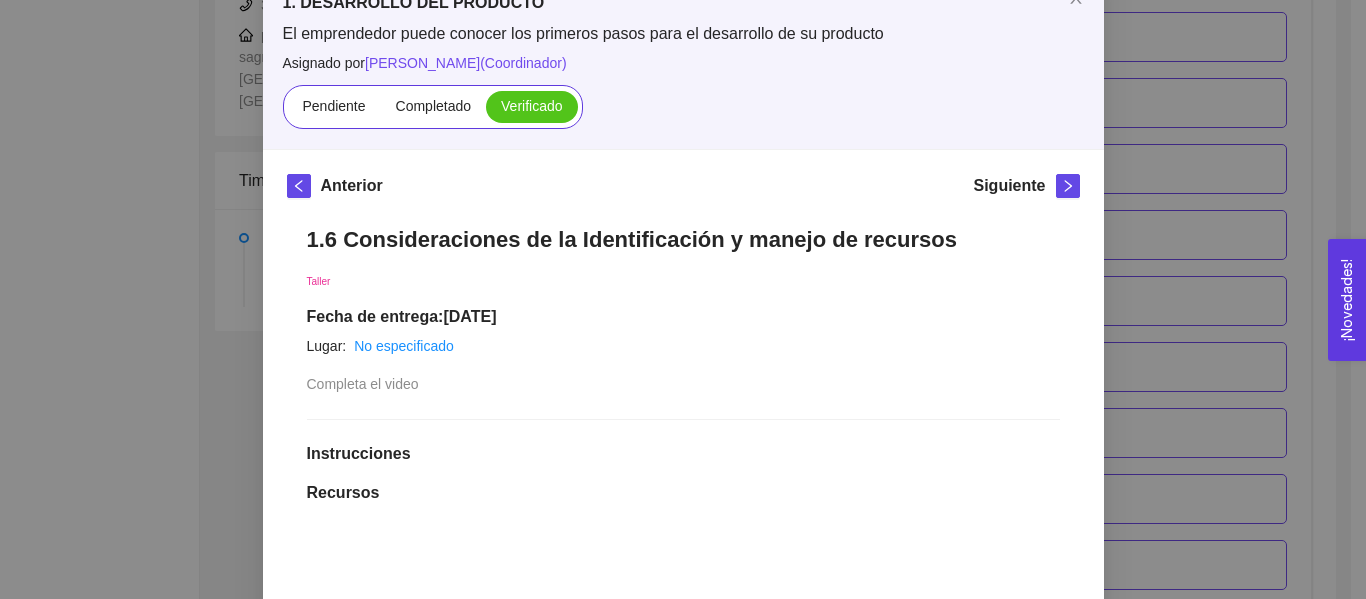 click on "1. DESARROLLO DEL PRODUCTO El emprendedor puede conocer los primeros pasos para el desarrollo de su producto
Asignado por  [PERSON_NAME]   ( Coordinador ) Pendiente Completado Verificado Anterior Siguiente 1.6 Consideraciones de la Identificación y manejo de recursos Taller Fecha de entrega:  [DATE] Lugar: No especificado Completa el video Instrucciones Recursos link [URL][DOMAIN_NAME] Historial de entrega J [PERSON_NAME] y [PERSON_NAME] como verificado [PERSON_NAME] marcó como completado Comentarios Enviar comentarios Cancelar Aceptar" at bounding box center [683, 299] 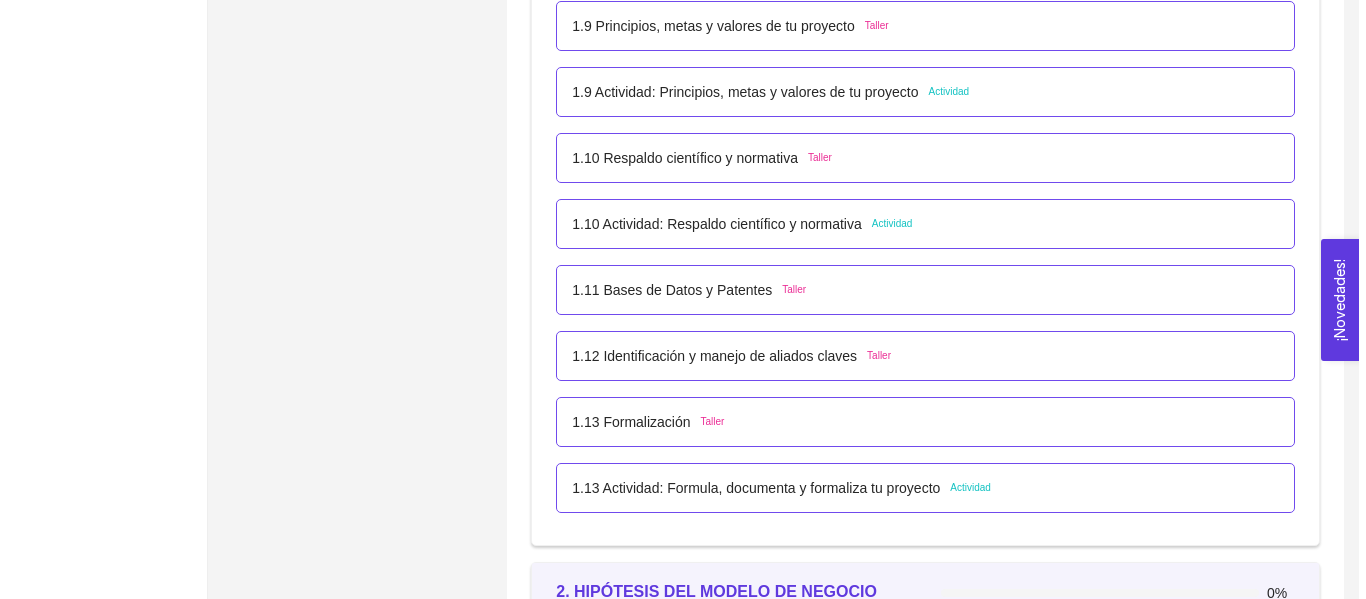 scroll, scrollTop: 1406, scrollLeft: 0, axis: vertical 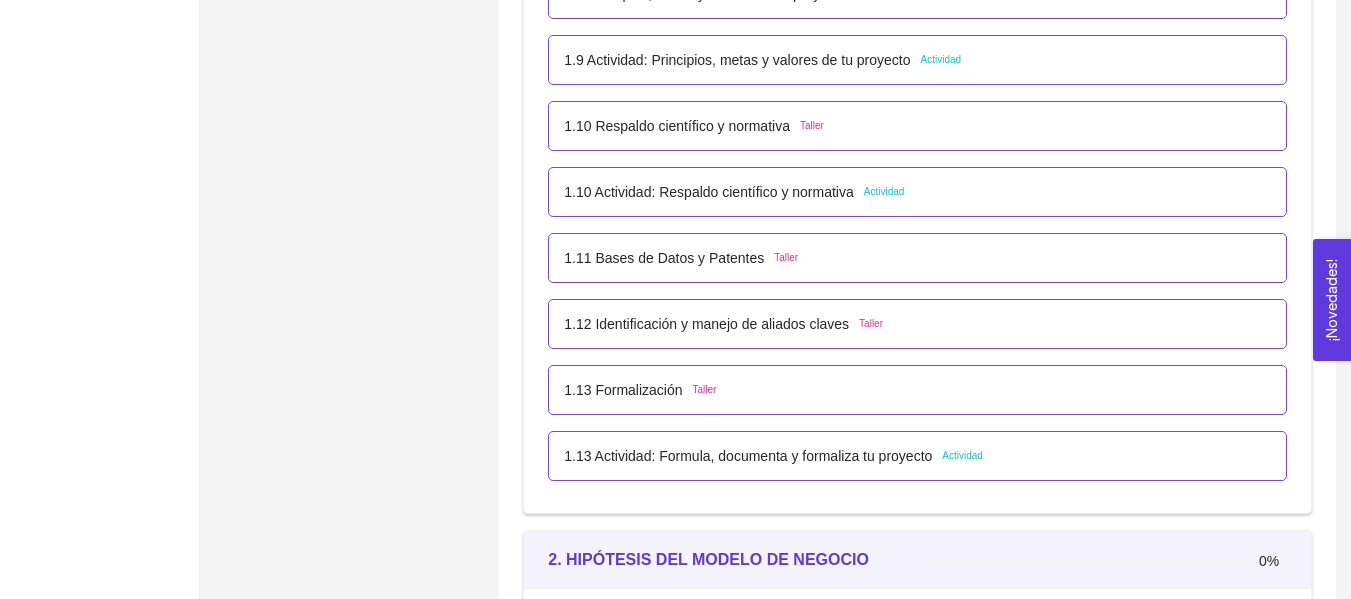 click on "1.9 Actividad: Principios, metas y valores de tu proyecto" at bounding box center (737, 60) 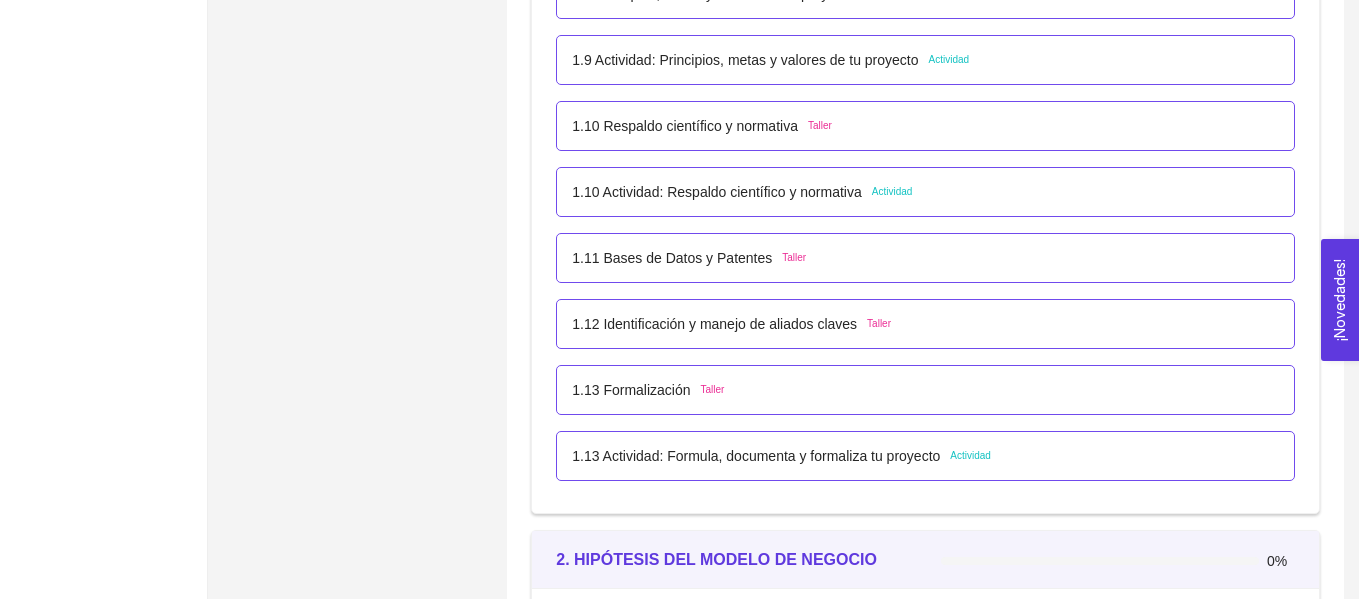 scroll, scrollTop: 0, scrollLeft: 0, axis: both 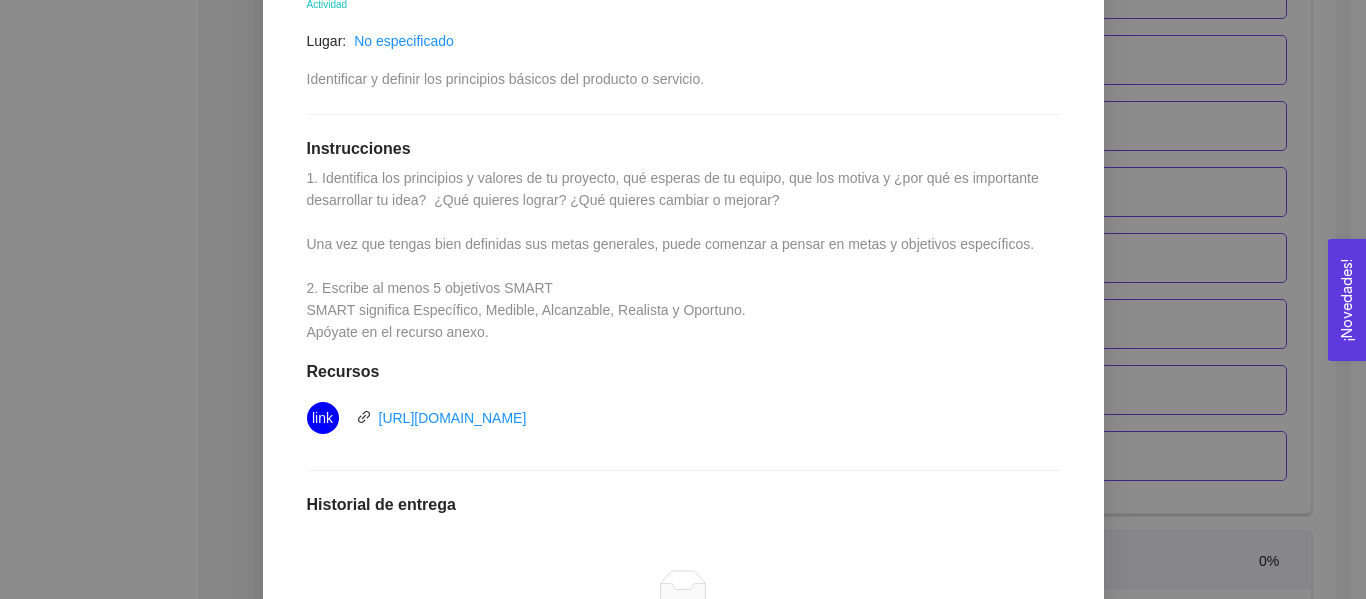 click on "1. DESARROLLO DEL PRODUCTO El emprendedor puede conocer los primeros pasos para el desarrollo de su producto
Asignado por  [PERSON_NAME]   ( Coordinador ) Pendiente Completado Verificado Anterior Siguiente 1.9 Actividad: Principios, metas y valores de tu proyecto Actividad Lugar: No especificado Identificar y definir los principios básicos del producto o servicio. Instrucciones 1. Identifica los principios y valores de tu proyecto, qué esperas de tu equipo, que los motiva y ¿por qué es importante desarrollar tu idea?  ¿Qué quieres lograr? ¿Qué quieres cambiar o mejorar?
Una vez que tengas bien definidas sus metas generales, puede comenzar a pensar en metas y objetivos específicos.
2. Escribe al menos 5 objetivos SMART
SMART significa Específico, Medible, Alcanzable, Realista y Oportuno.
Apóyate en el recurso anexo.
Recursos link [URL][DOMAIN_NAME] Historial de entrega No hay datos Comentarios Enviar comentarios Cancelar Aceptar" at bounding box center (683, 299) 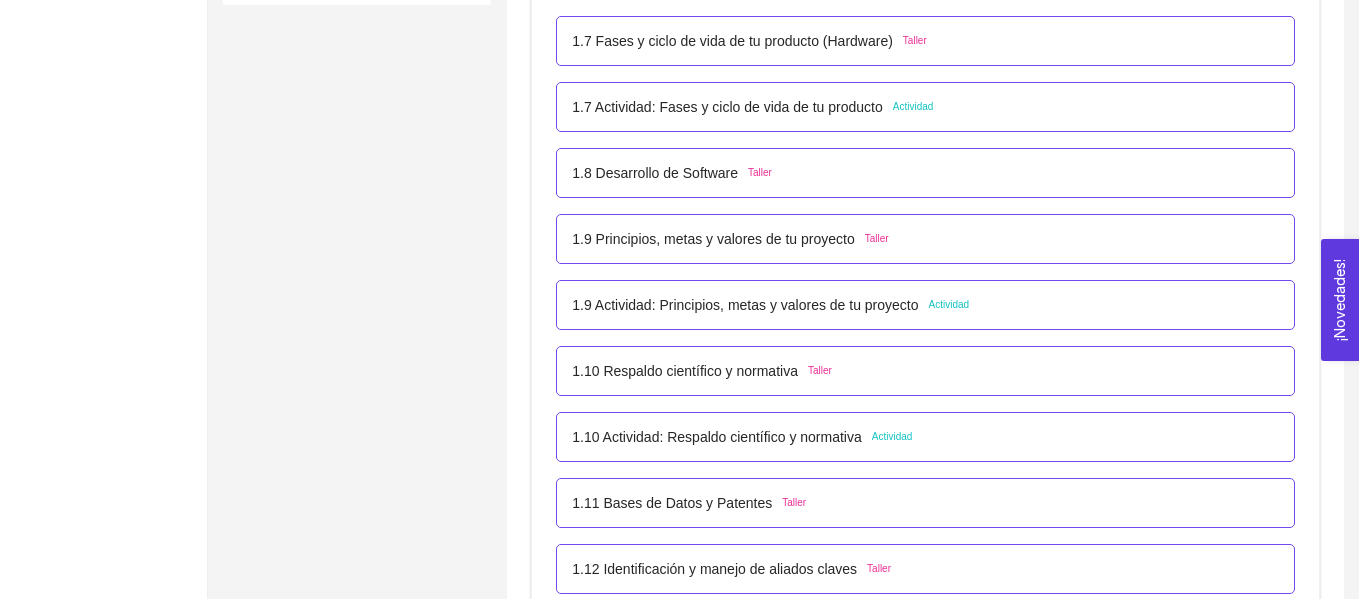 scroll, scrollTop: 1128, scrollLeft: 0, axis: vertical 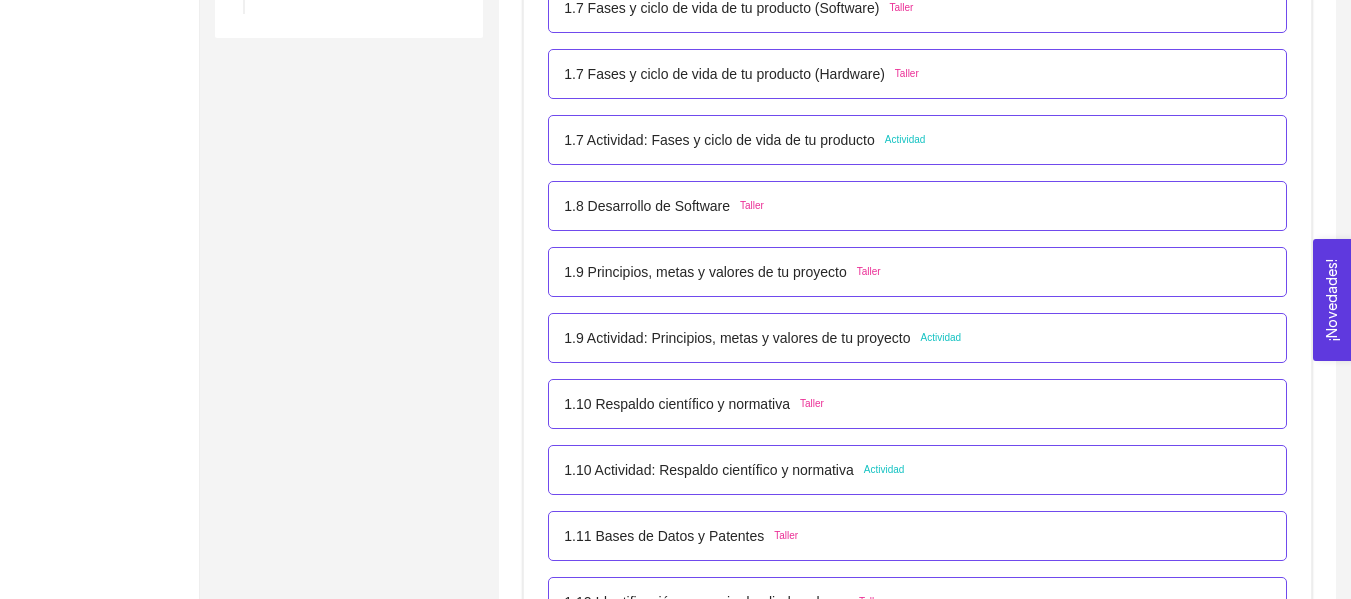 click on "1.7 Actividad: Fases y ciclo de vida de tu producto Actividad" at bounding box center (917, 140) 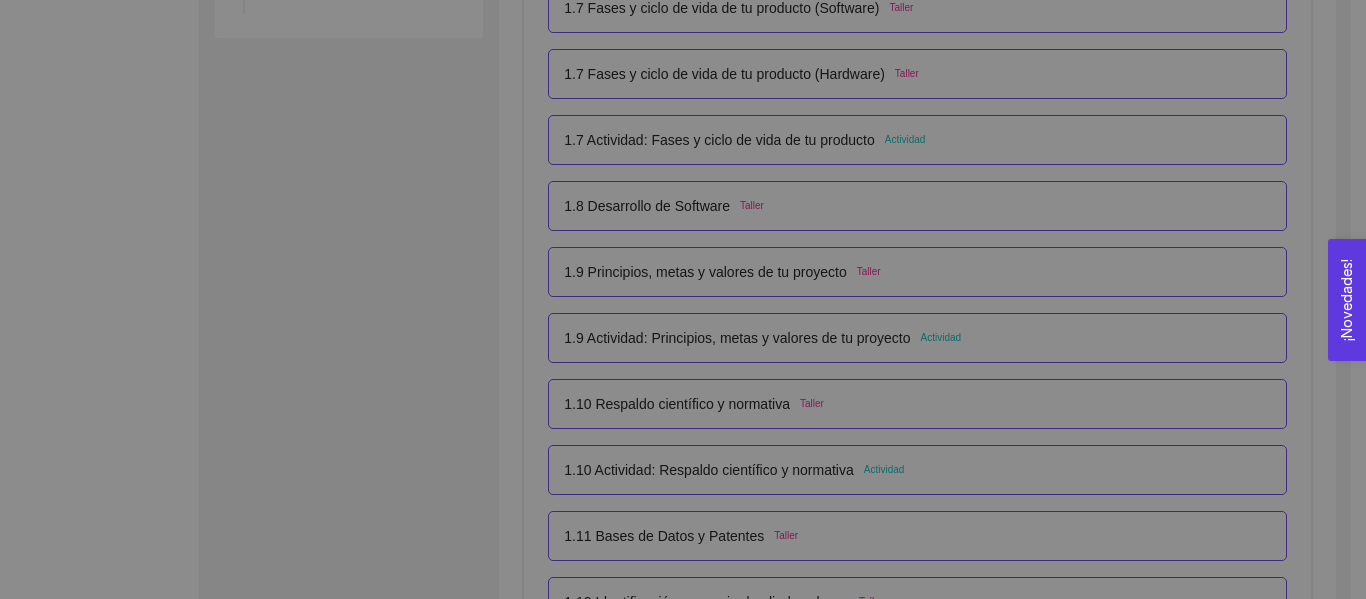 scroll, scrollTop: 0, scrollLeft: 0, axis: both 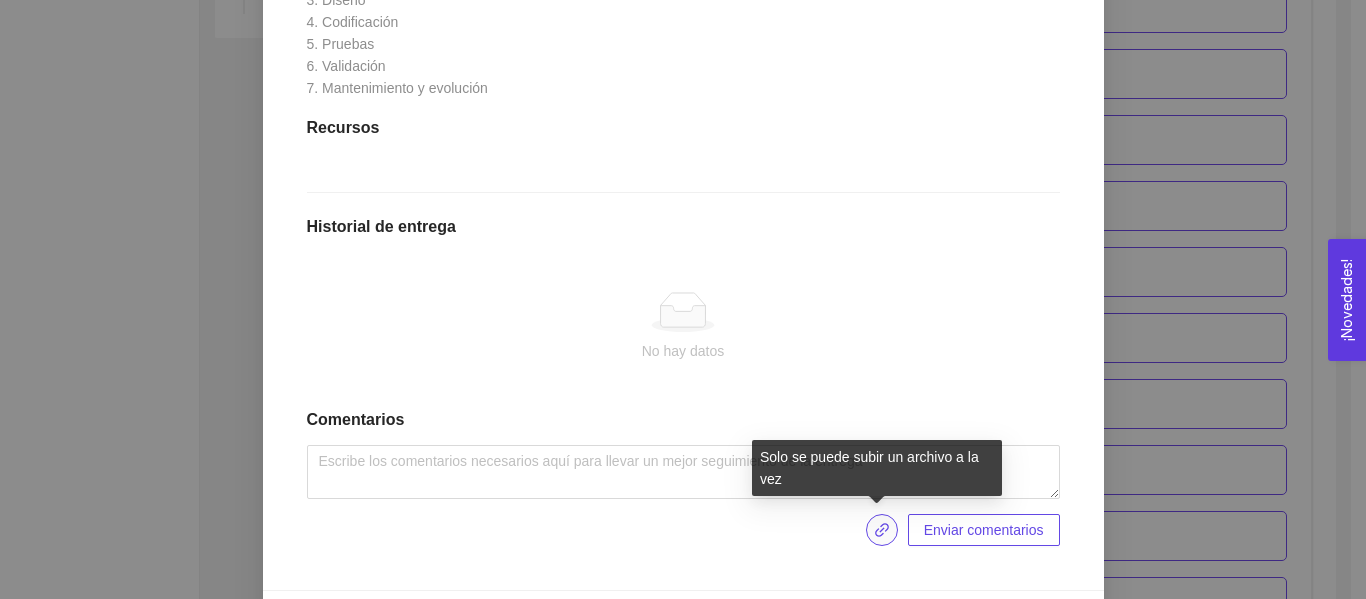 click 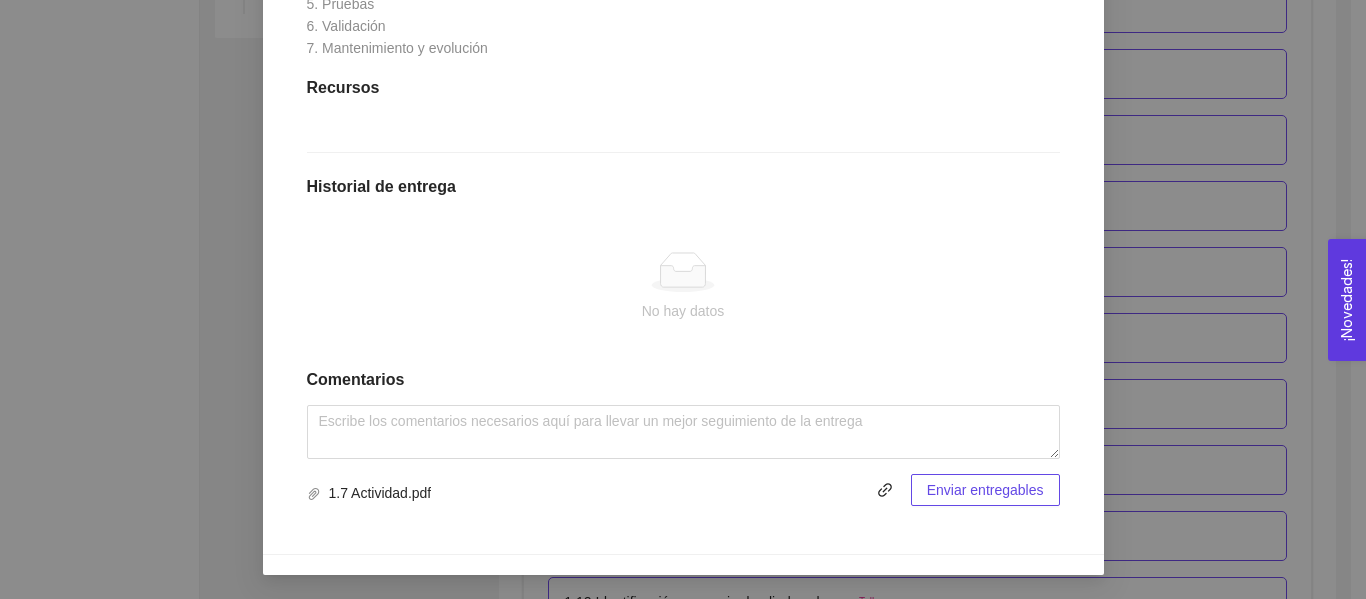scroll, scrollTop: 972, scrollLeft: 0, axis: vertical 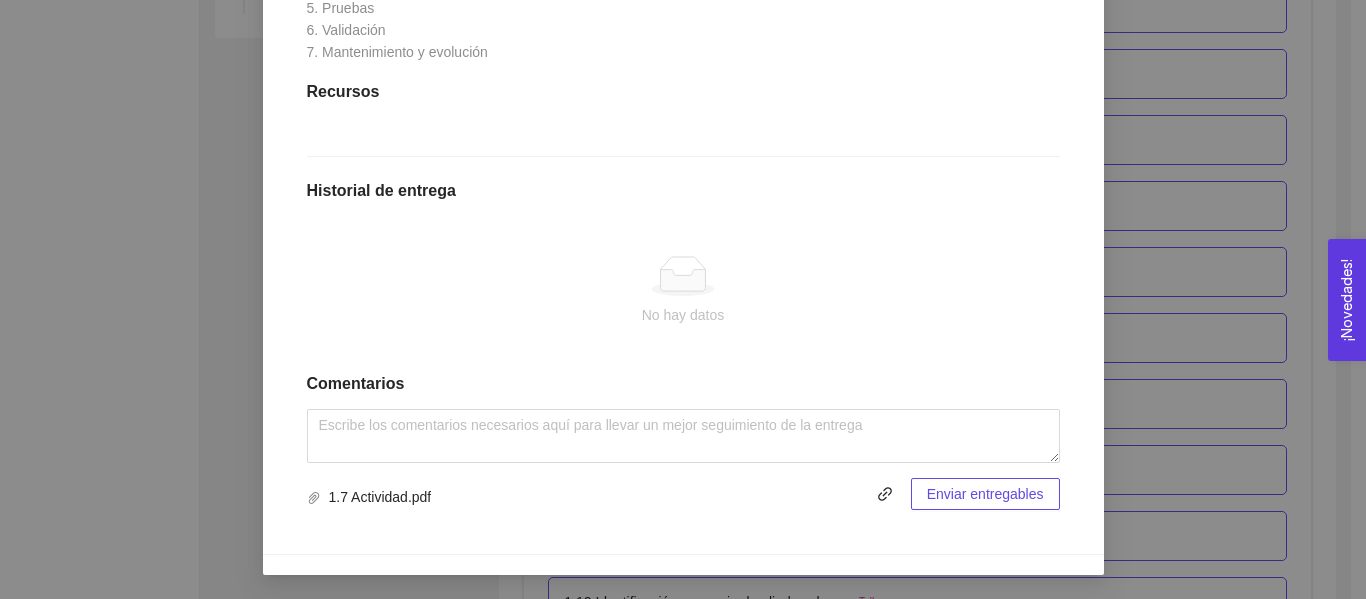 click on "Enviar entregables" at bounding box center (985, 494) 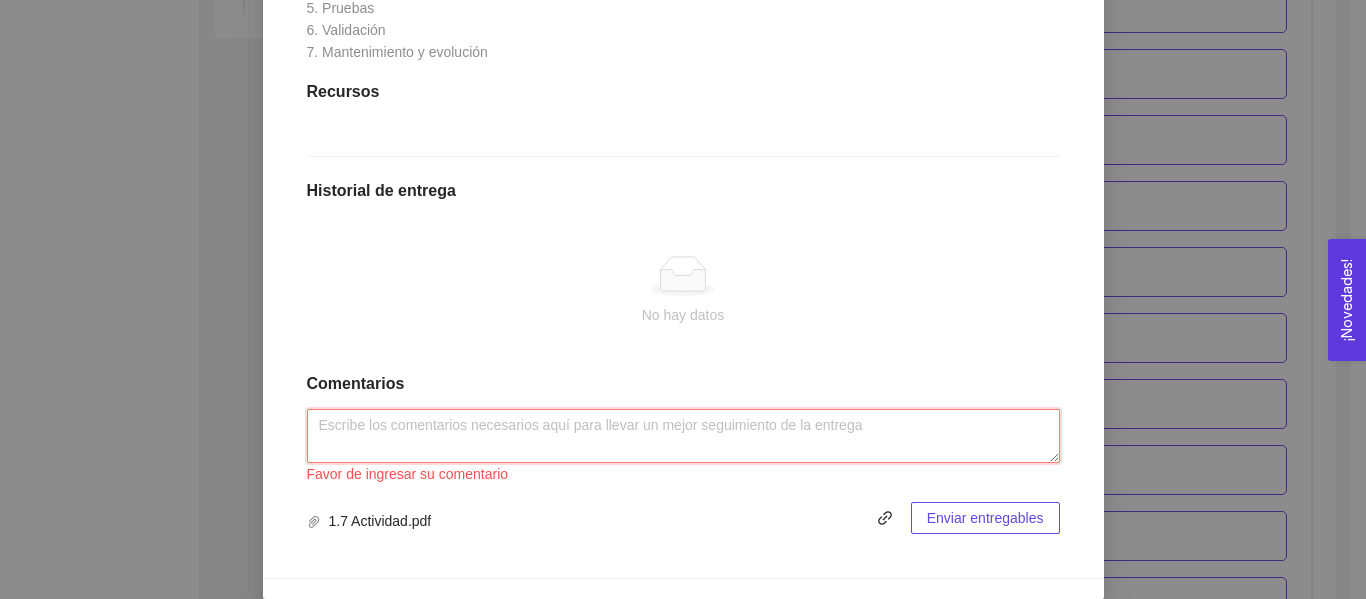 click at bounding box center (683, 436) 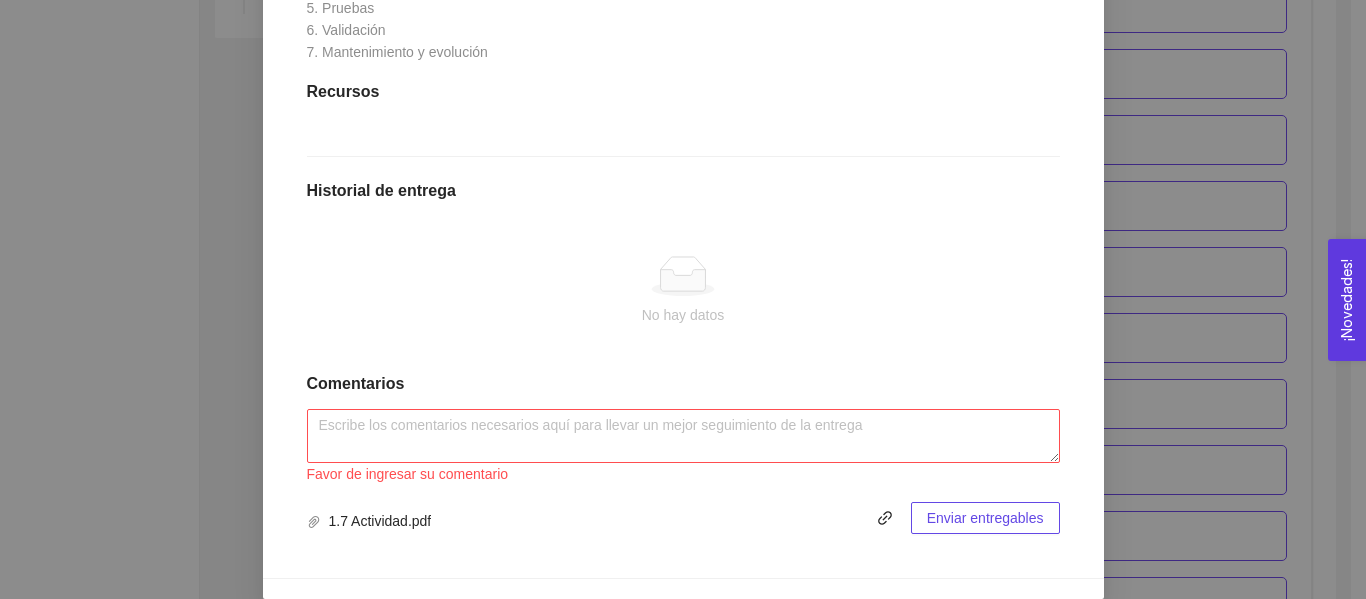 click on "Favor de ingresar su comentario 1.7 Actividad.pdf Enviar entregables" at bounding box center [683, 471] 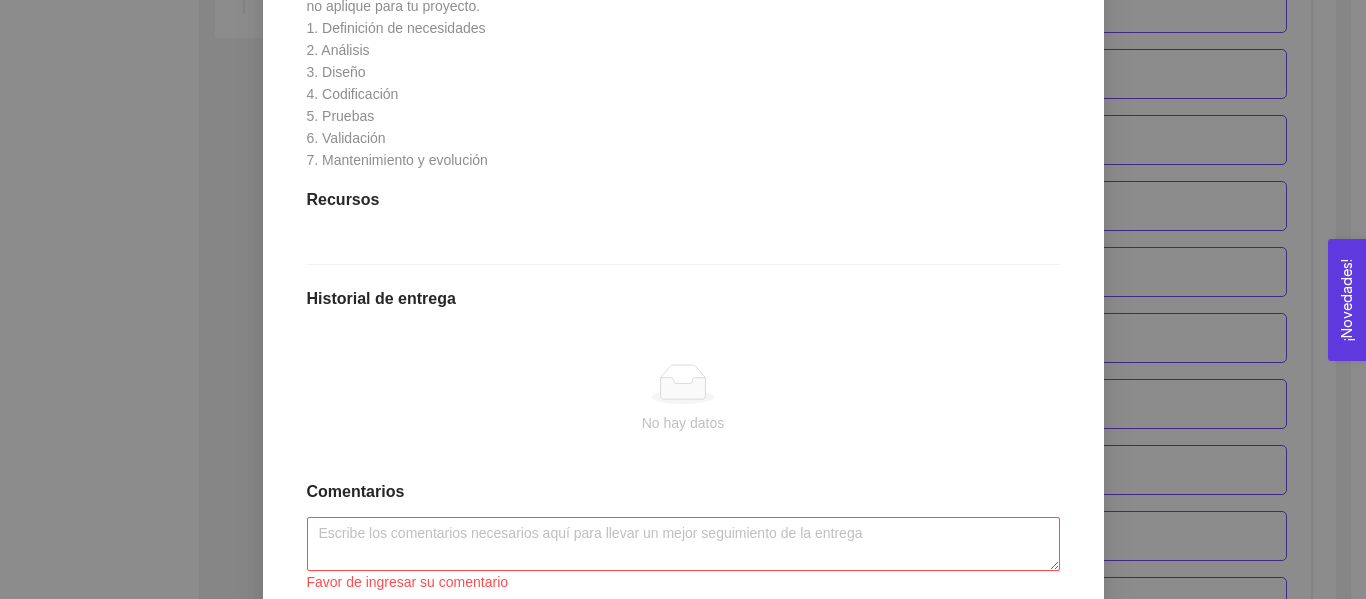 scroll, scrollTop: 996, scrollLeft: 0, axis: vertical 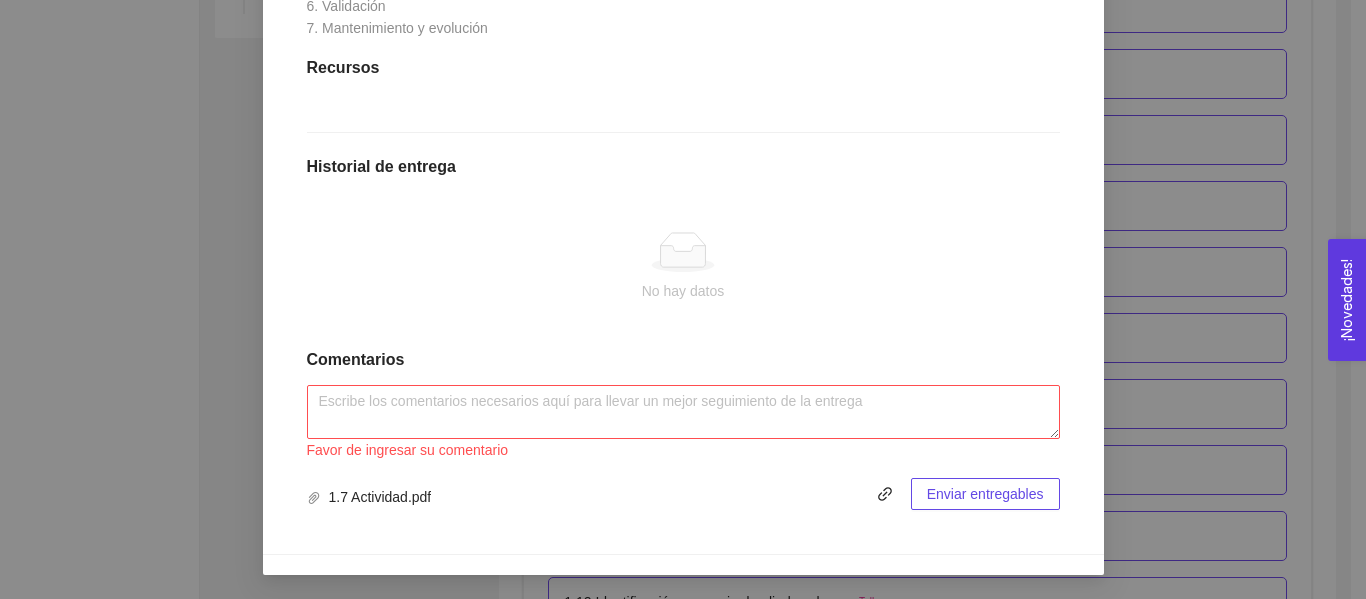 click on "Enviar entregables" at bounding box center (985, 494) 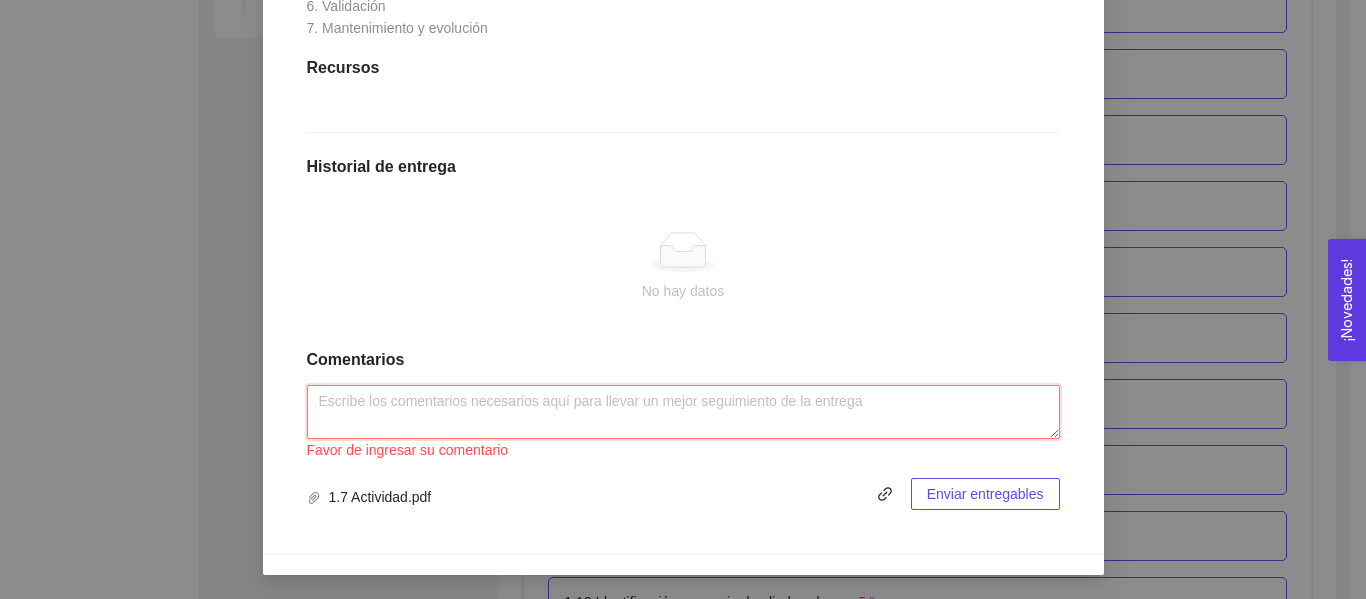 click at bounding box center (683, 412) 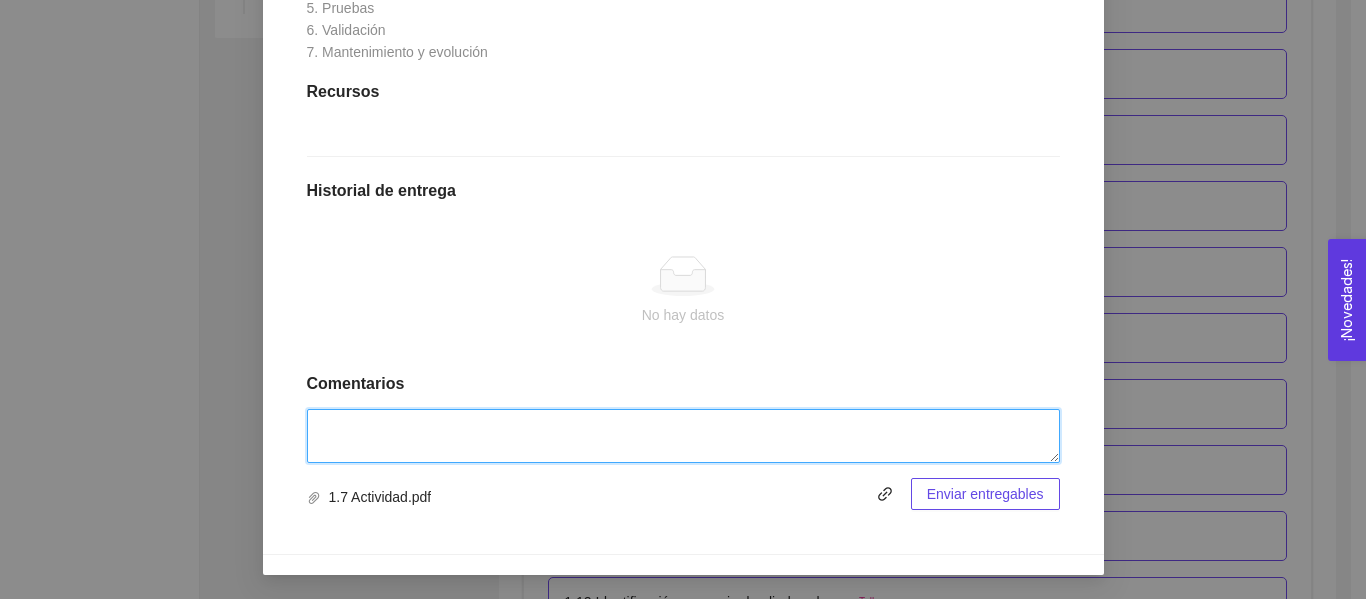 scroll, scrollTop: 972, scrollLeft: 0, axis: vertical 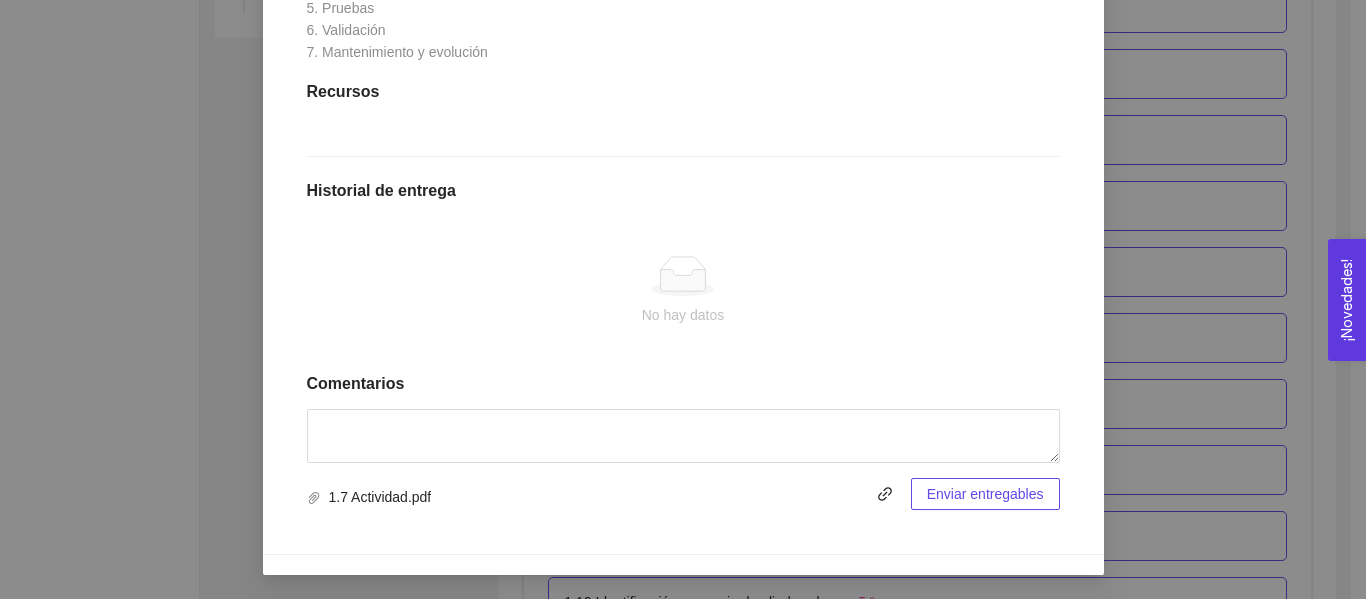 click on "Enviar entregables" at bounding box center [985, 494] 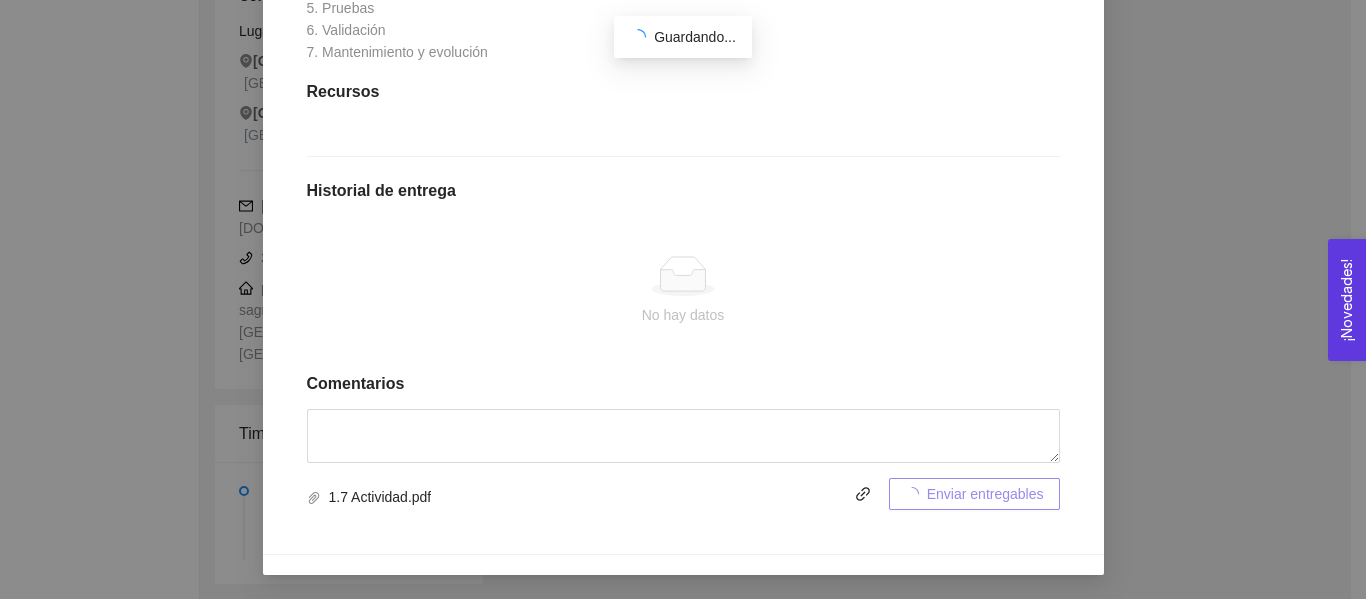 scroll, scrollTop: 494, scrollLeft: 0, axis: vertical 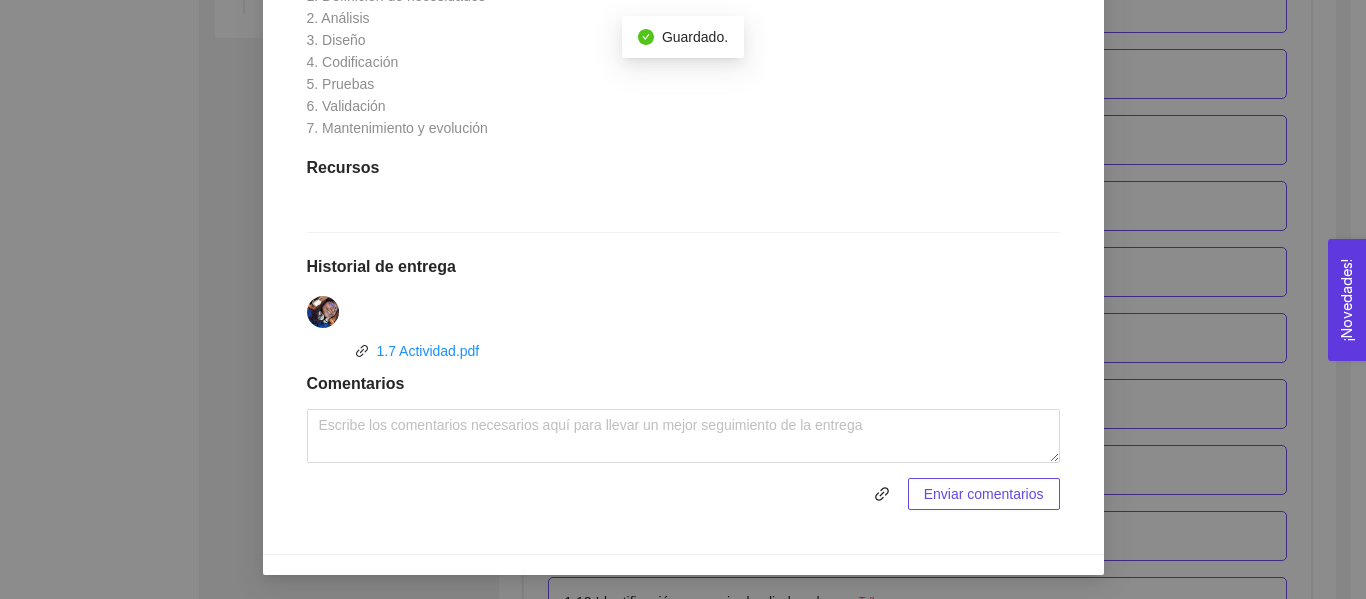 click on "1. DESARROLLO DEL PRODUCTO El emprendedor puede conocer los primeros pasos para el desarrollo de su producto
Asignado por  [PERSON_NAME]   ( Coordinador ) Pendiente Completado Verificado Anterior Siguiente 1.7 Actividad: Fases y ciclo de vida de tu producto Actividad Lugar: No especificado Descripción del ciclo de vida del producto o servicio.
Instrucciones Recursos Historial de entrega   1.7 Actividad.pdf Comentarios 1.7 Actividad.pdf Enviar comentarios Cancelar Aceptar" at bounding box center [683, 299] 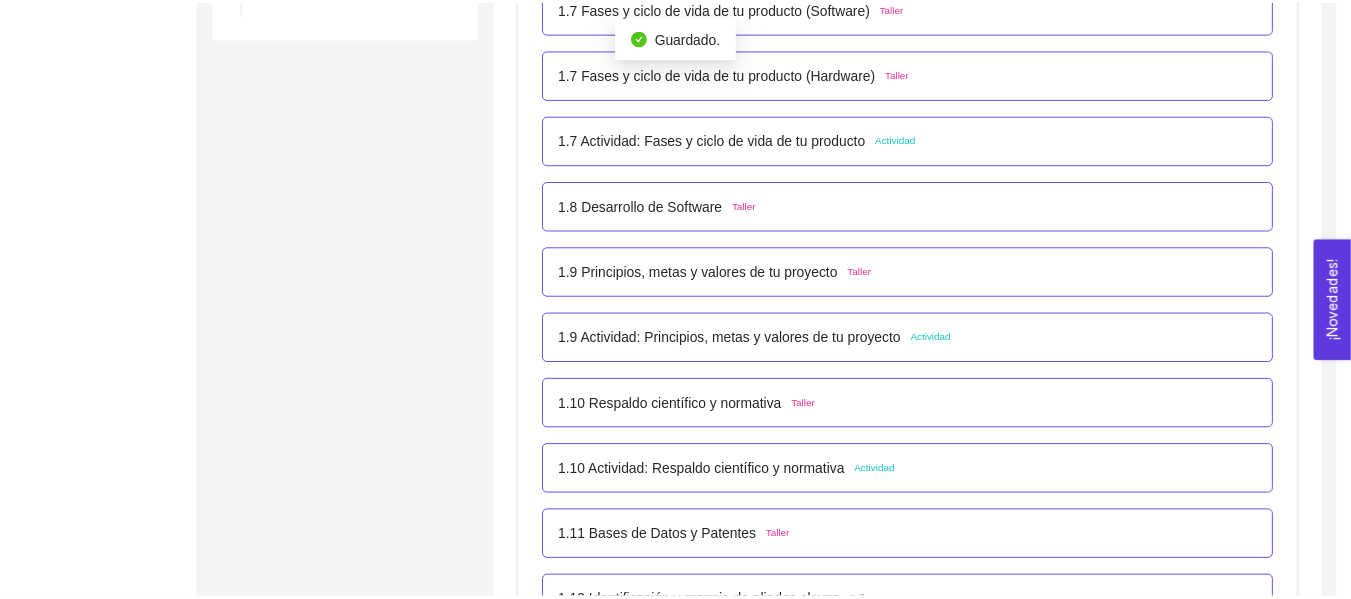scroll, scrollTop: 796, scrollLeft: 0, axis: vertical 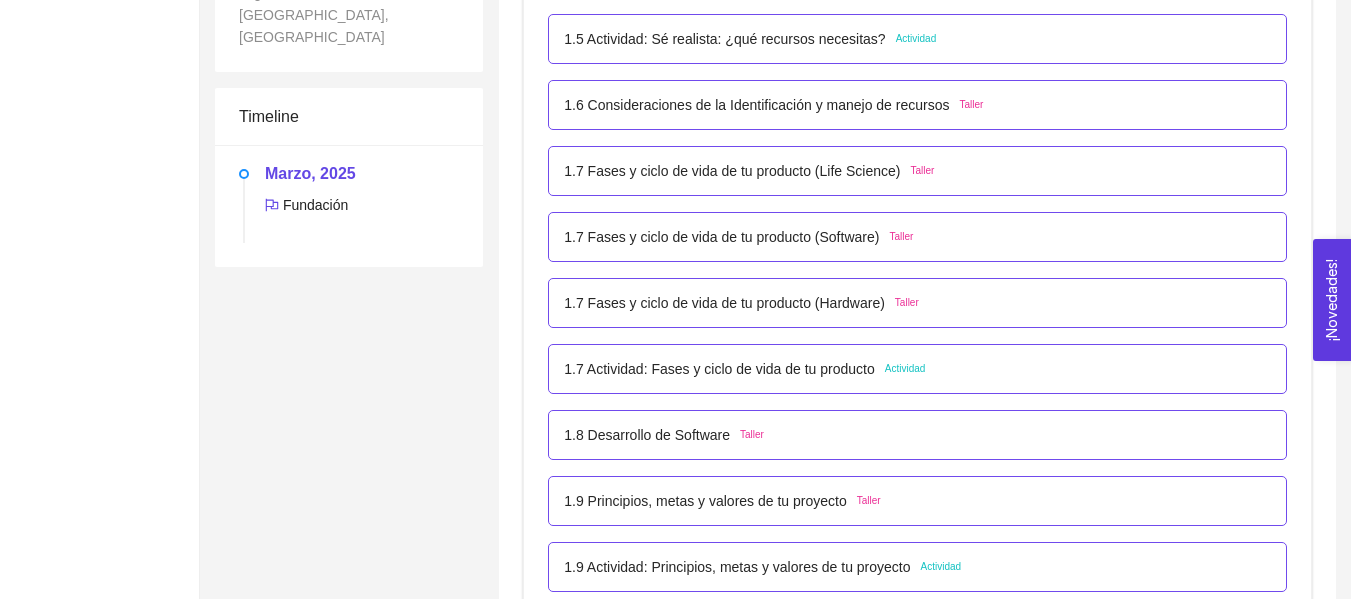 click on "1.5 Actividad: Sé realista: ¿qué recursos necesitas? Actividad" at bounding box center [917, 39] 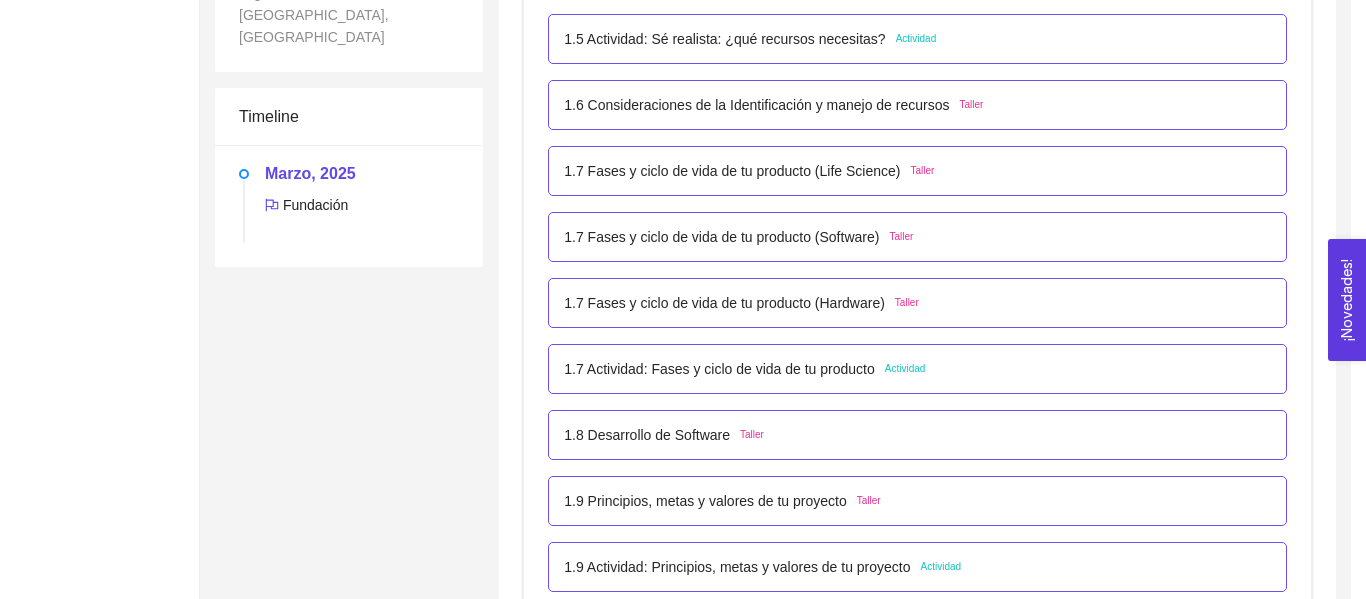 scroll, scrollTop: 0, scrollLeft: 0, axis: both 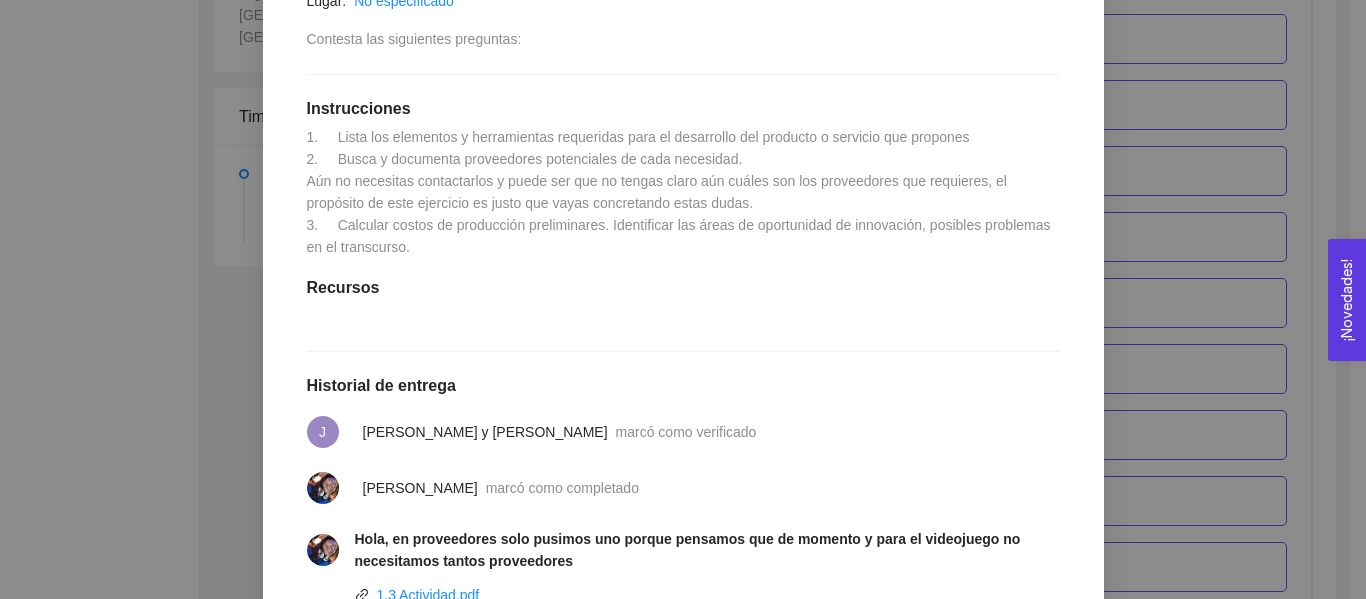click on "1. DESARROLLO DEL PRODUCTO El emprendedor puede conocer los primeros pasos para el desarrollo de su producto
Asignado por  [PERSON_NAME]   ( Coordinador ) Pendiente Completado Verificado Anterior Siguiente 1.5 Actividad: Sé realista: ¿qué recursos necesitas? Actividad Fecha de entrega:  [DATE] Lugar: No especificado Contesta las siguientes preguntas: Instrucciones 1.	Lista los elementos y herramientas requeridas para el desarrollo del producto o servicio que propones
2.	Busca y documenta proveedores potenciales de cada necesidad.
Aún no necesitas contactarlos y puede ser que no tengas claro aún cuáles son los proveedores que requieres, el propósito de este ejercicio es justo que vayas concretando estas dudas.
3.	Calcular costos de producción preliminares. Identificar las áreas de oportunidad de innovación, posibles problemas en el transcurso.
Recursos Historial de entrega J [PERSON_NAME] y [PERSON_NAME] como verificado [PERSON_NAME]" at bounding box center [683, 299] 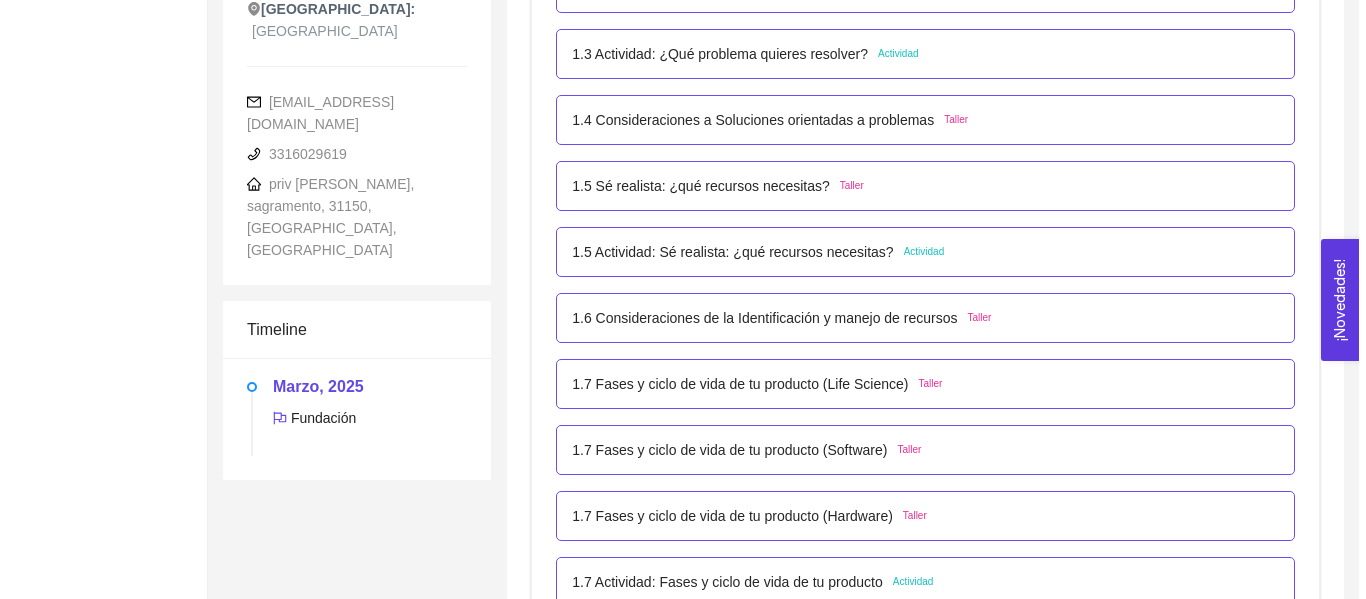 scroll, scrollTop: 653, scrollLeft: 0, axis: vertical 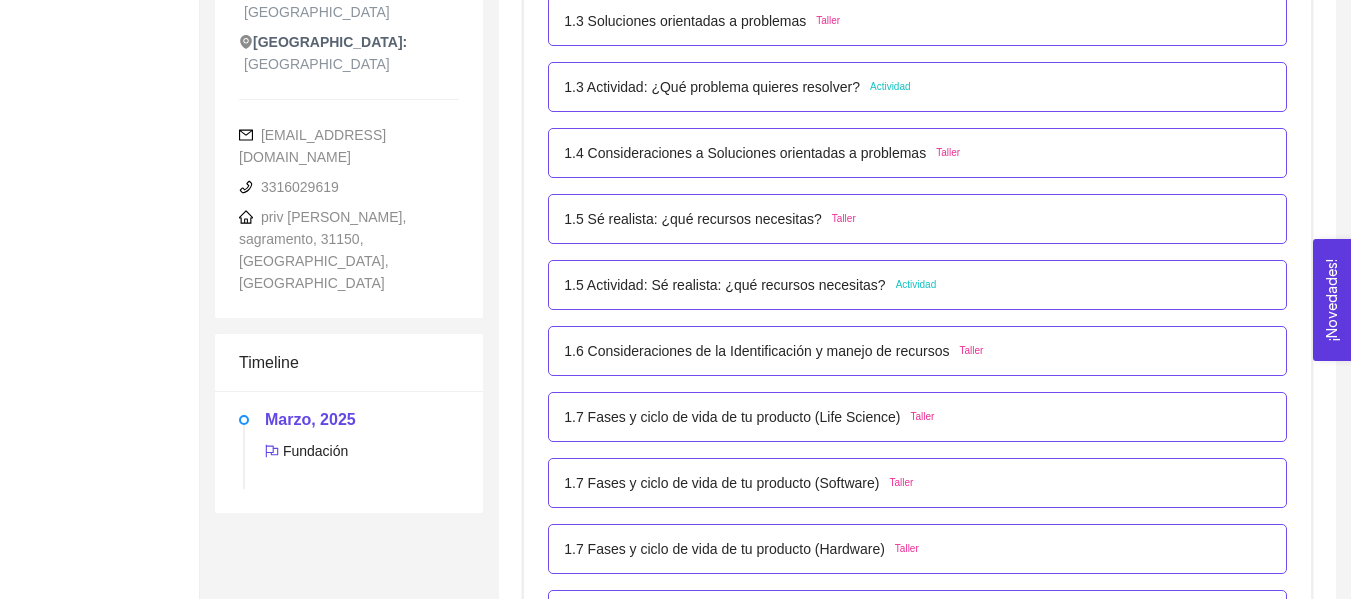click on "1.3 Actividad: ¿Qué problema quieres resolver?" at bounding box center (712, 87) 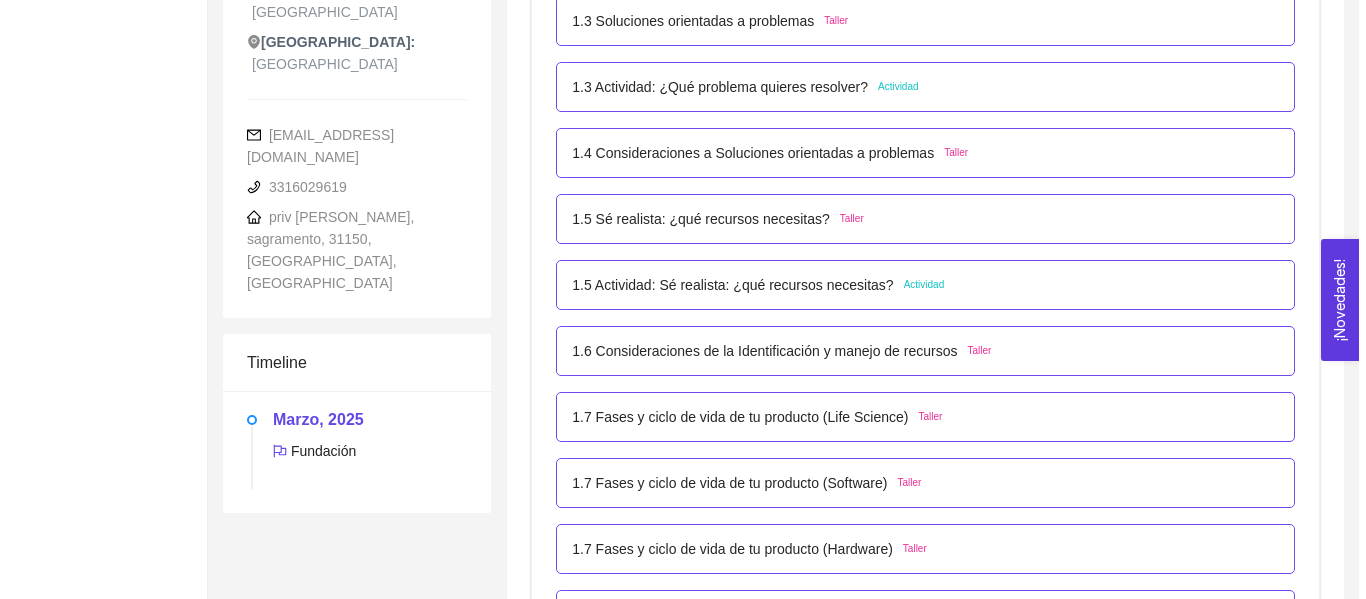 scroll, scrollTop: 0, scrollLeft: 0, axis: both 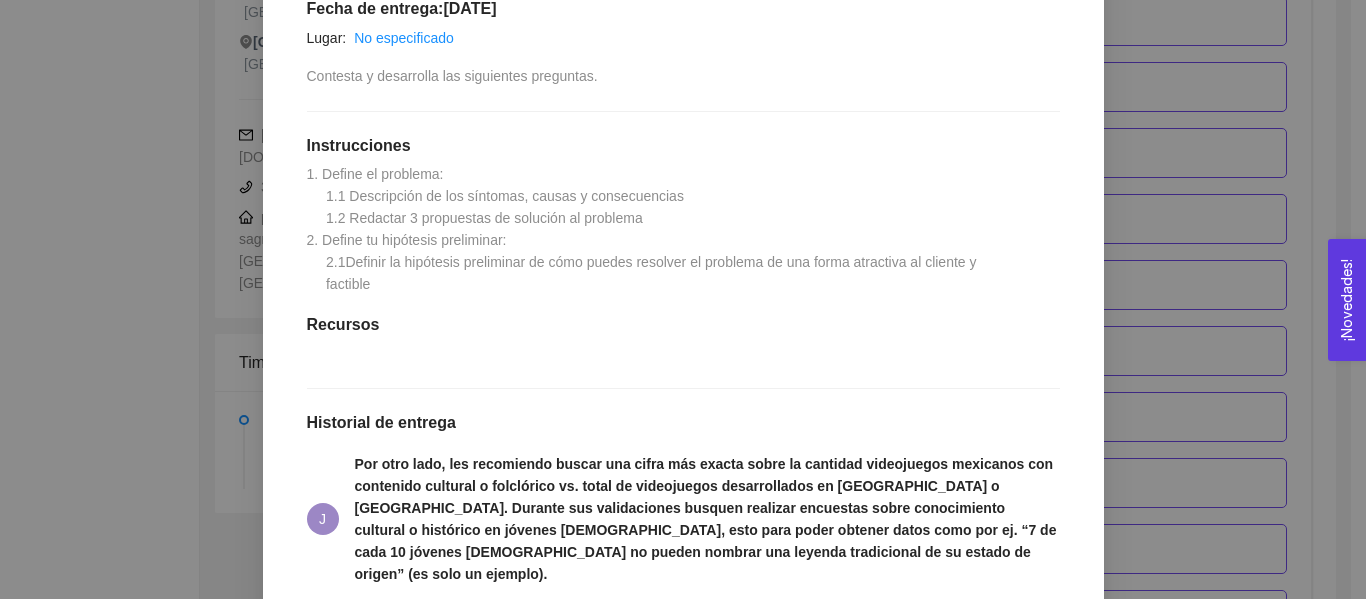 click on "1. DESARROLLO DEL PRODUCTO El emprendedor puede conocer los primeros pasos para el desarrollo de su producto
Asignado por  [PERSON_NAME]   ( Coordinador ) Pendiente Completado Verificado Anterior Siguiente 1.3 Actividad: ¿Qué problema quieres resolver? Actividad Fecha de entrega:  [DATE] Lugar: No especificado Contesta y desarrolla las siguientes preguntas.
Instrucciones 1. Define el problema:
1.1 Descripción de los síntomas, causas y consecuencias
1.2 Redactar 3 propuestas de solución al problema
2. Define tu hipótesis preliminar:
2.1Definir la hipótesis preliminar de cómo puedes resolver el problema de una forma atractiva al cliente y
factible
Recursos Historial de entrega J J J [PERSON_NAME] y [PERSON_NAME] como verificado [PERSON_NAME] marcó como completado Entregable en el pdf!! 1.2 Actividad.pdf Comentarios Enviar comentarios Cancelar Aceptar" at bounding box center [683, 299] 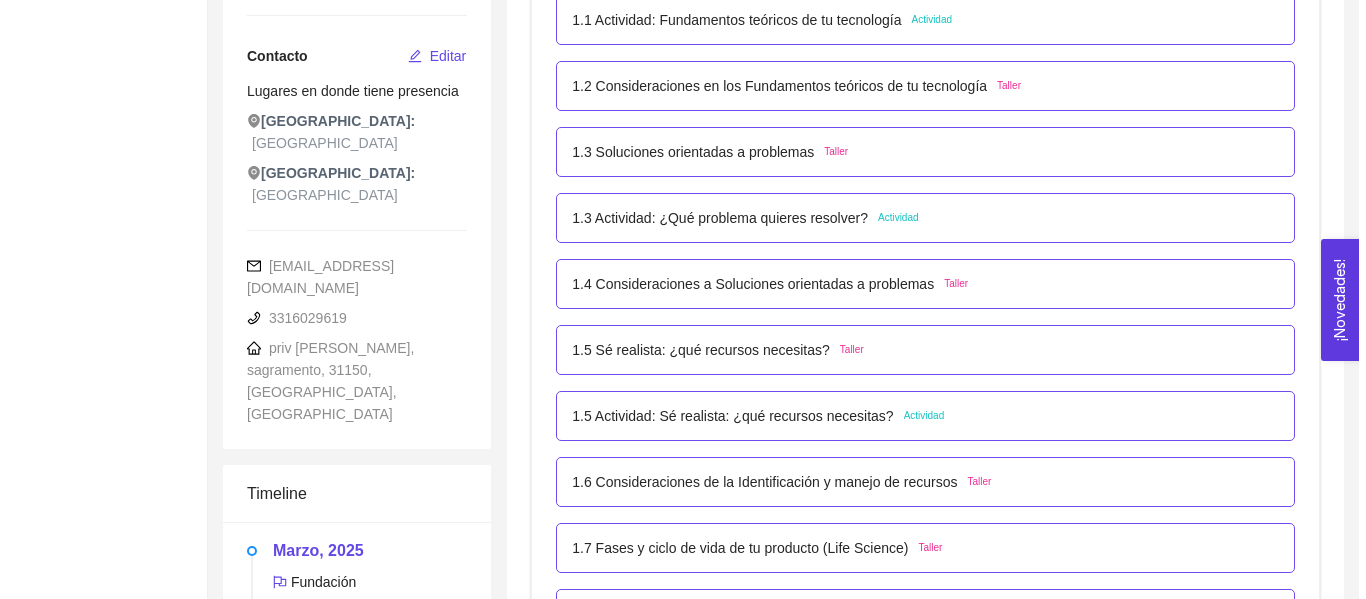 scroll, scrollTop: 359, scrollLeft: 0, axis: vertical 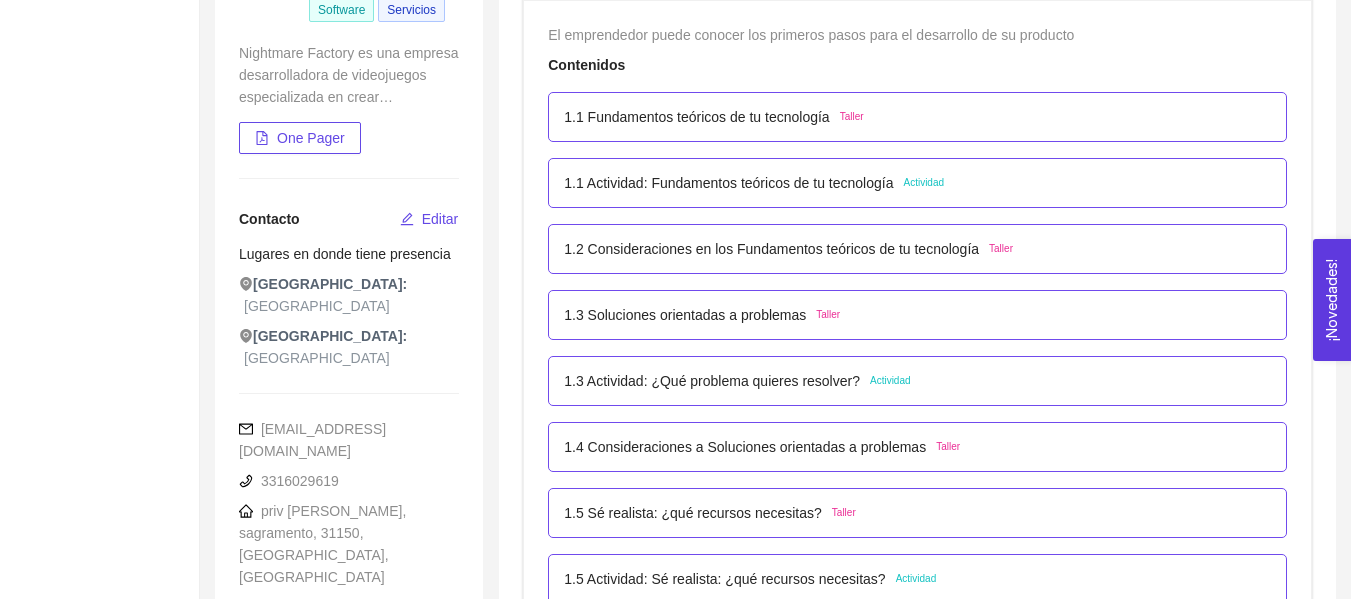 click on "1.1 Actividad: Fundamentos teóricos de tu tecnología" at bounding box center [728, 183] 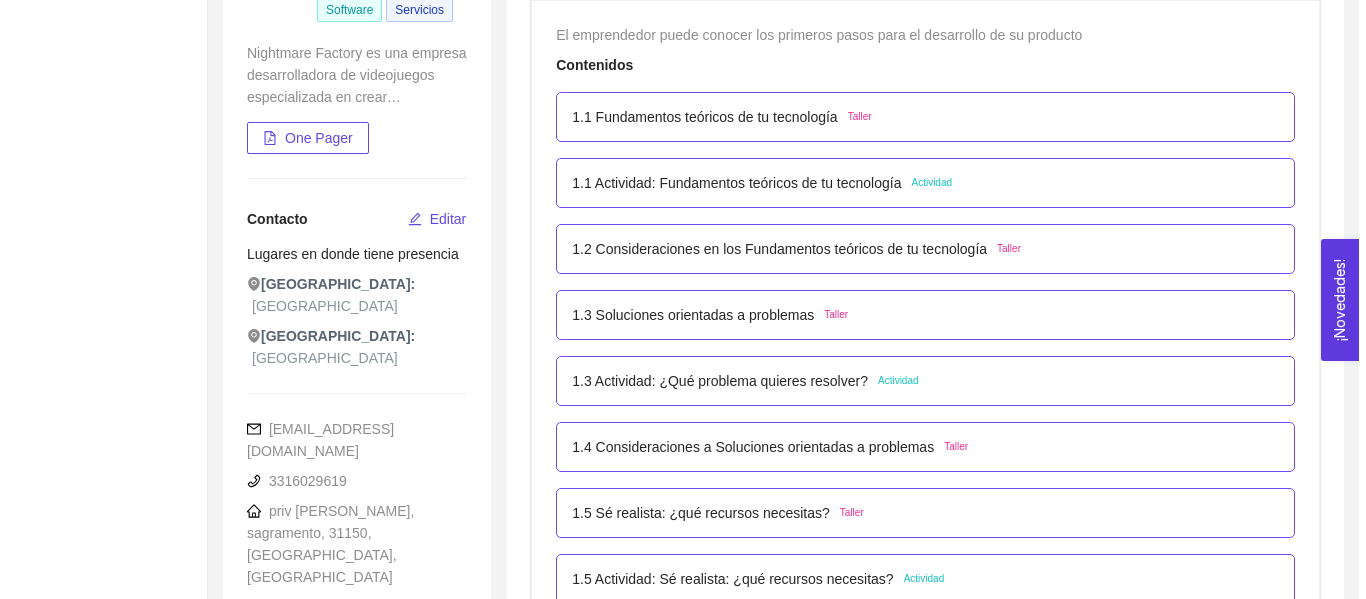 scroll, scrollTop: 0, scrollLeft: 0, axis: both 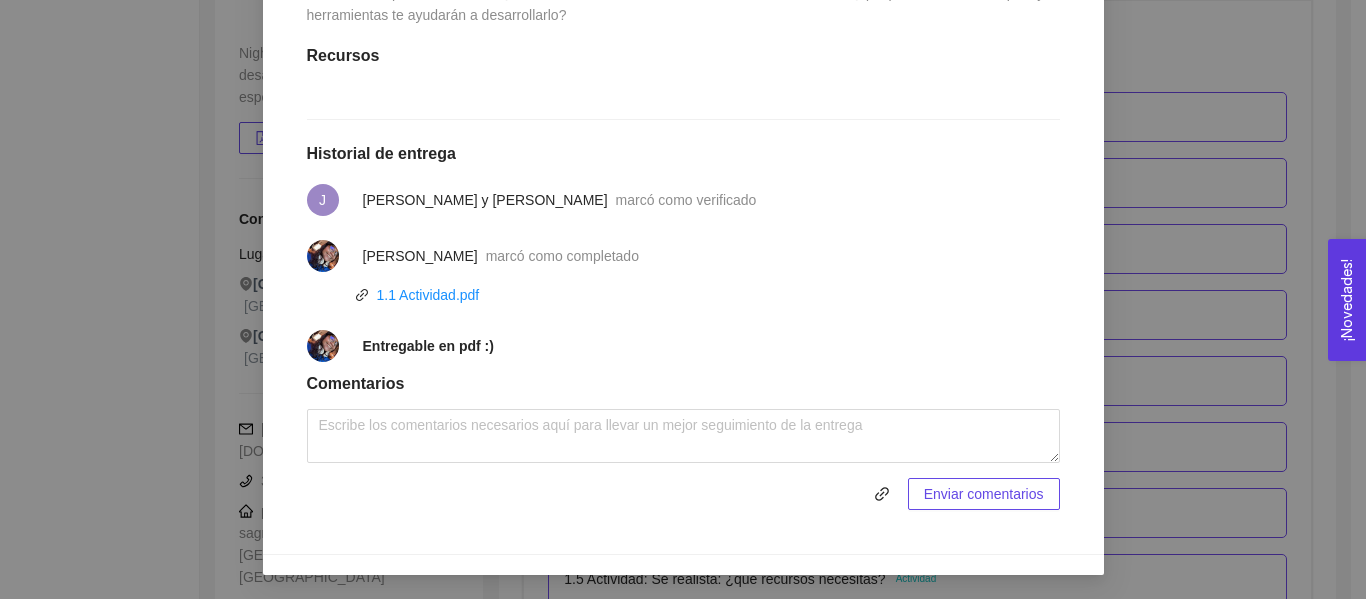 drag, startPoint x: 1123, startPoint y: 251, endPoint x: 1322, endPoint y: 239, distance: 199.36148 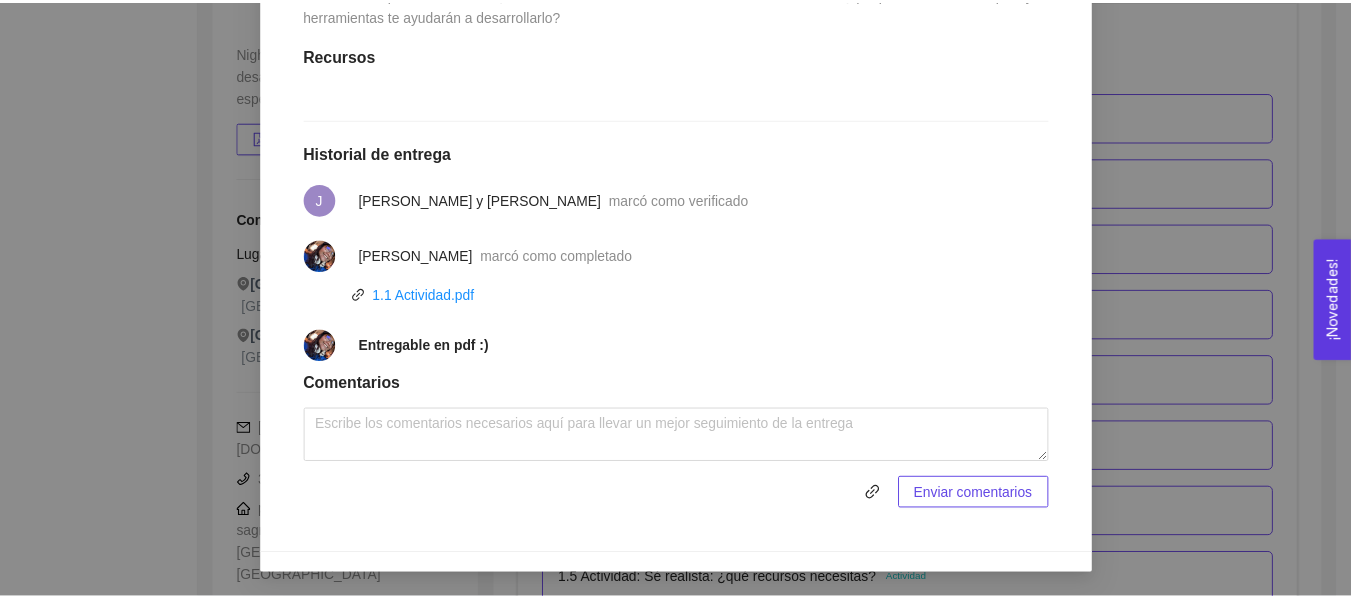 scroll, scrollTop: 738, scrollLeft: 0, axis: vertical 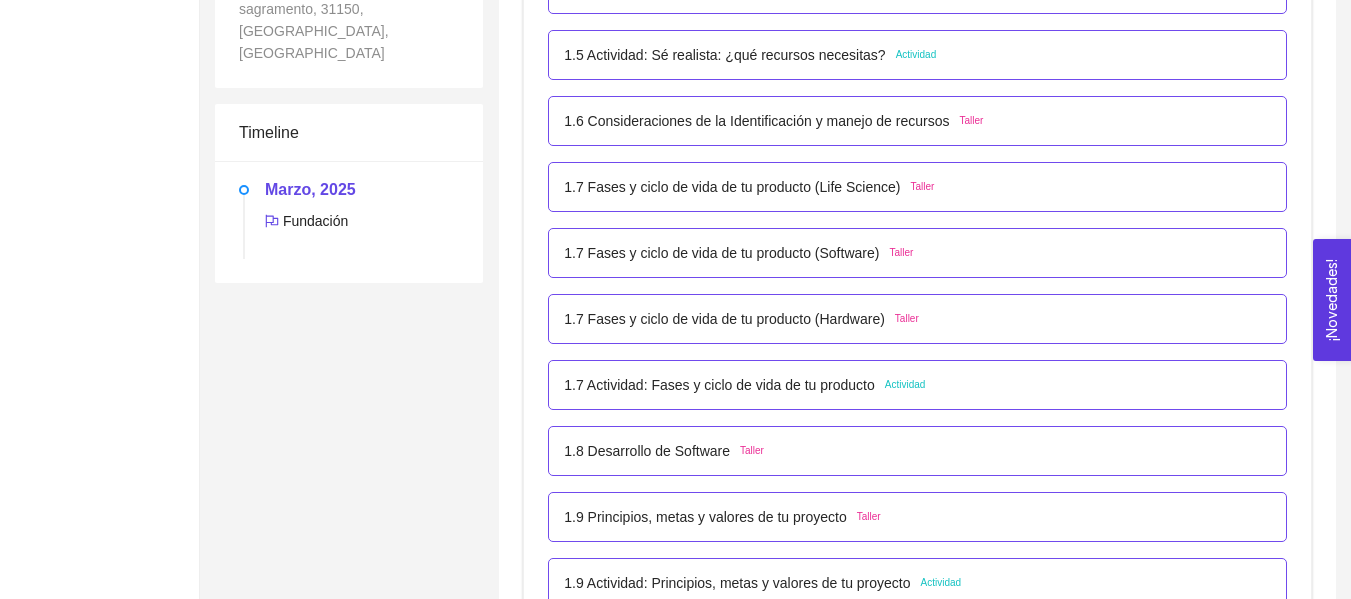 click on "1.7 Actividad: Fases y ciclo de vida de tu producto" at bounding box center [719, 385] 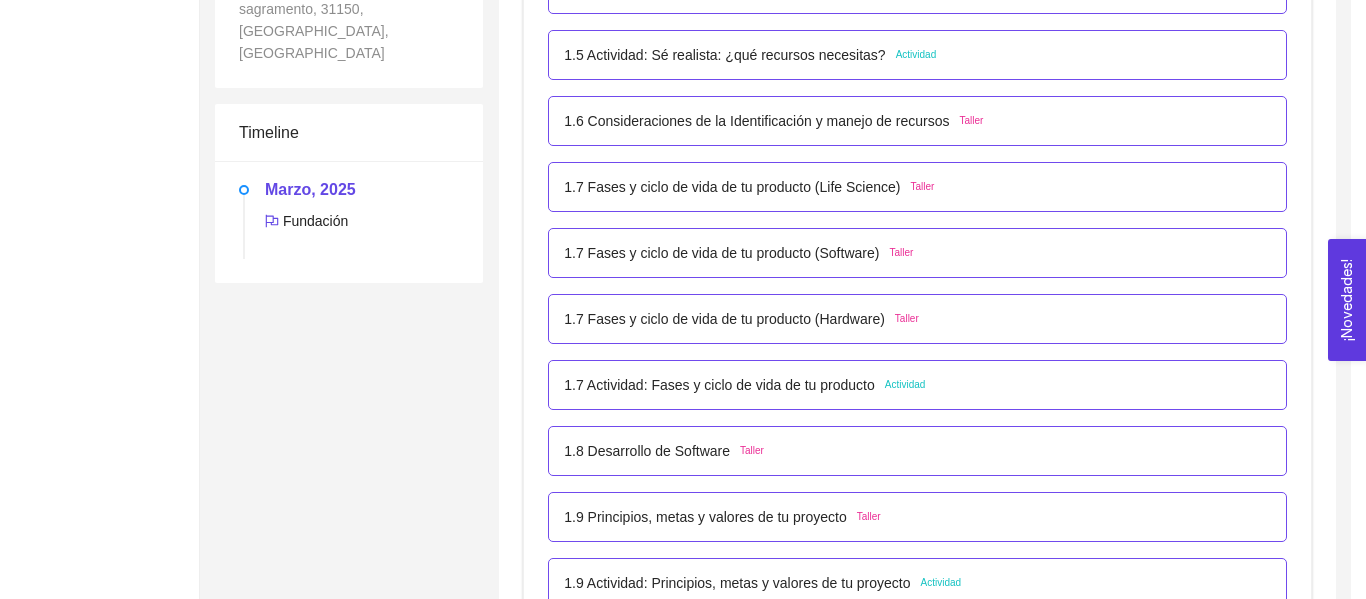 scroll, scrollTop: 0, scrollLeft: 0, axis: both 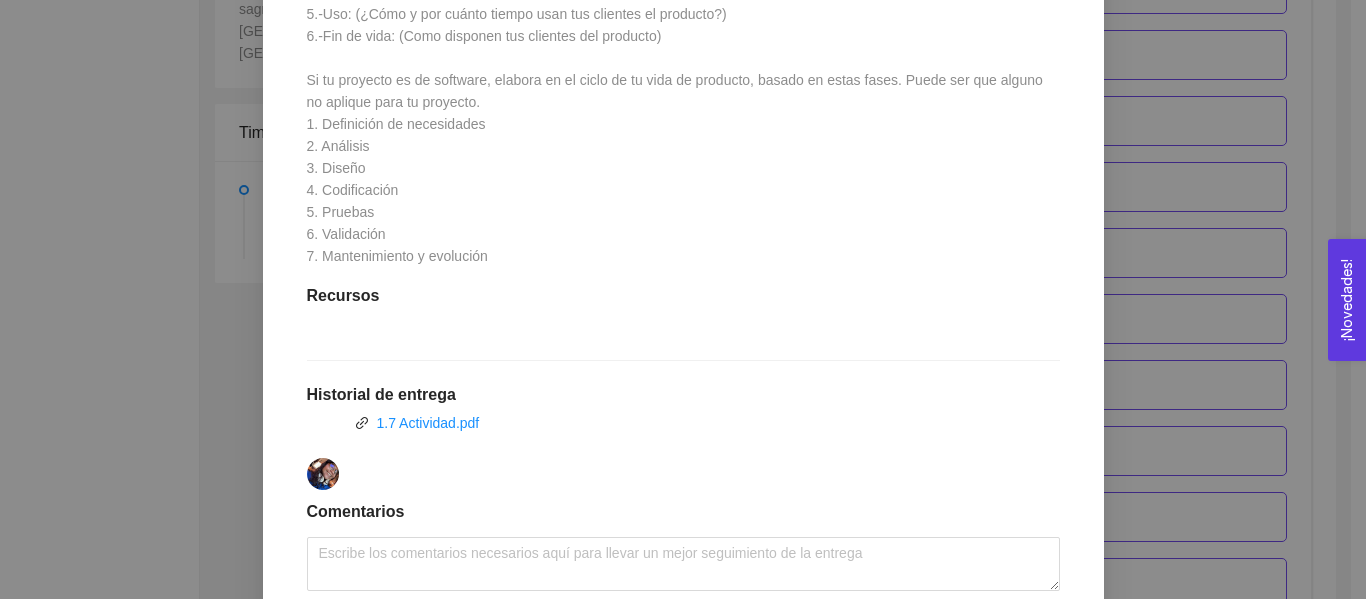 click on "1.7 Actividad: Fases y ciclo de vida de tu producto Actividad Lugar: No especificado Descripción del ciclo de vida del producto o servicio.
Instrucciones Recursos Historial de entrega 1.7 Actividad.pdf   Comentarios Enviar comentarios" at bounding box center [683, 112] 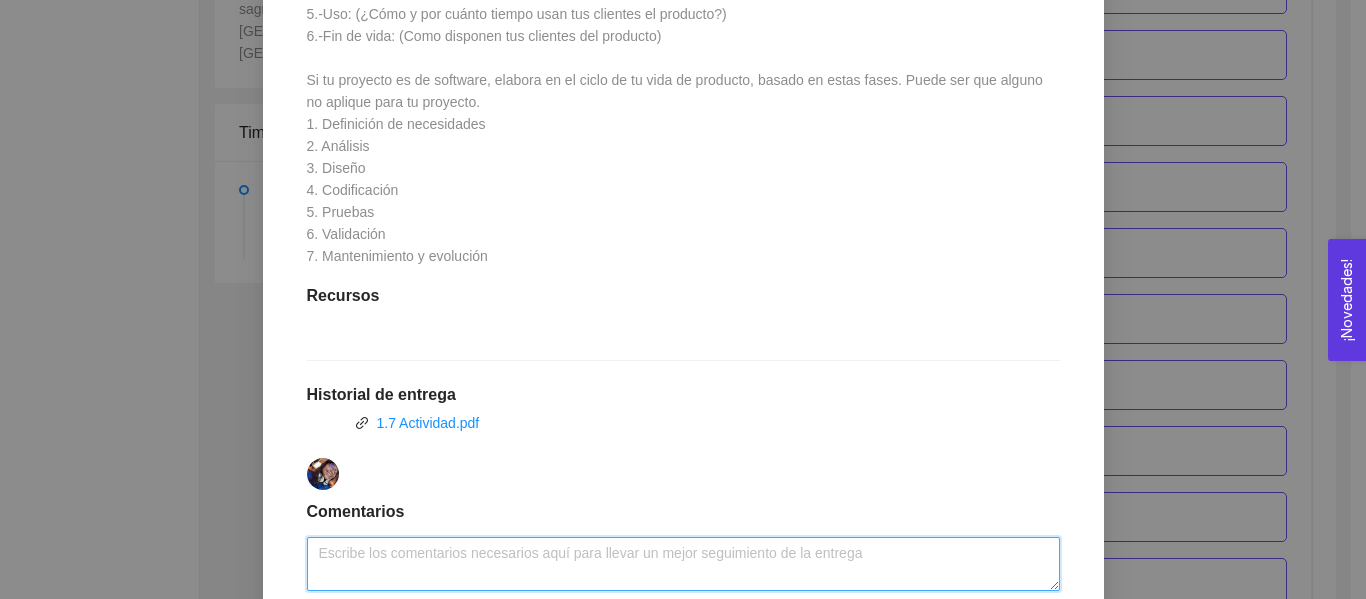 click at bounding box center (683, 564) 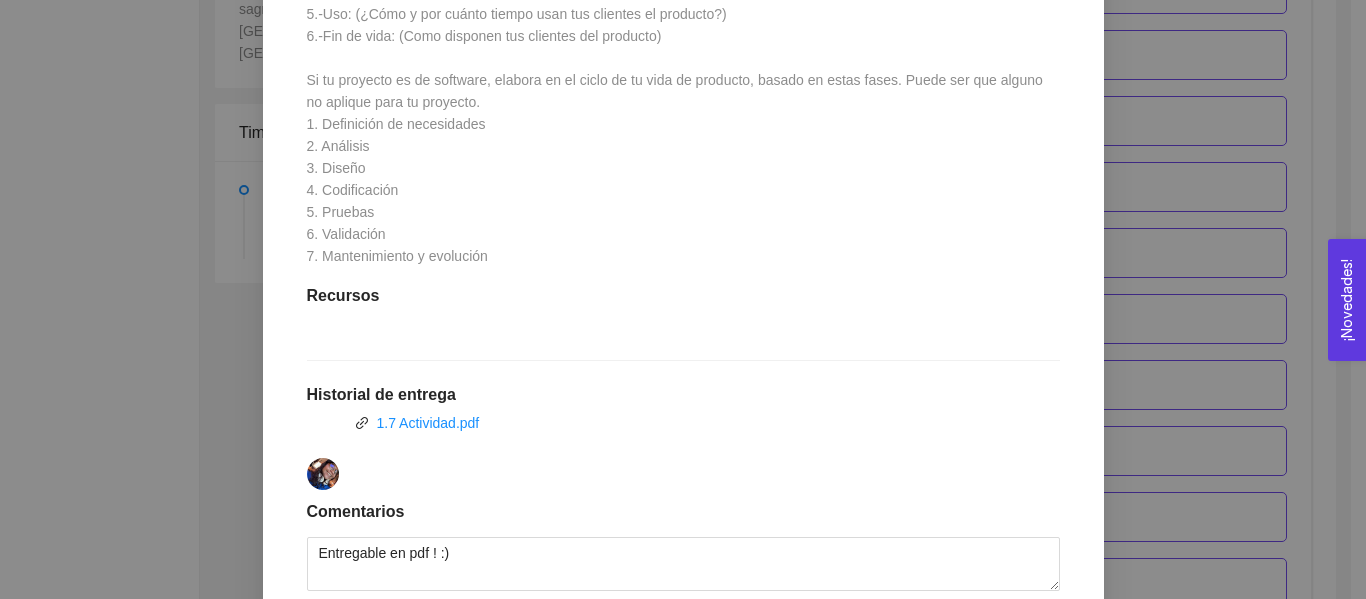 scroll, scrollTop: 896, scrollLeft: 0, axis: vertical 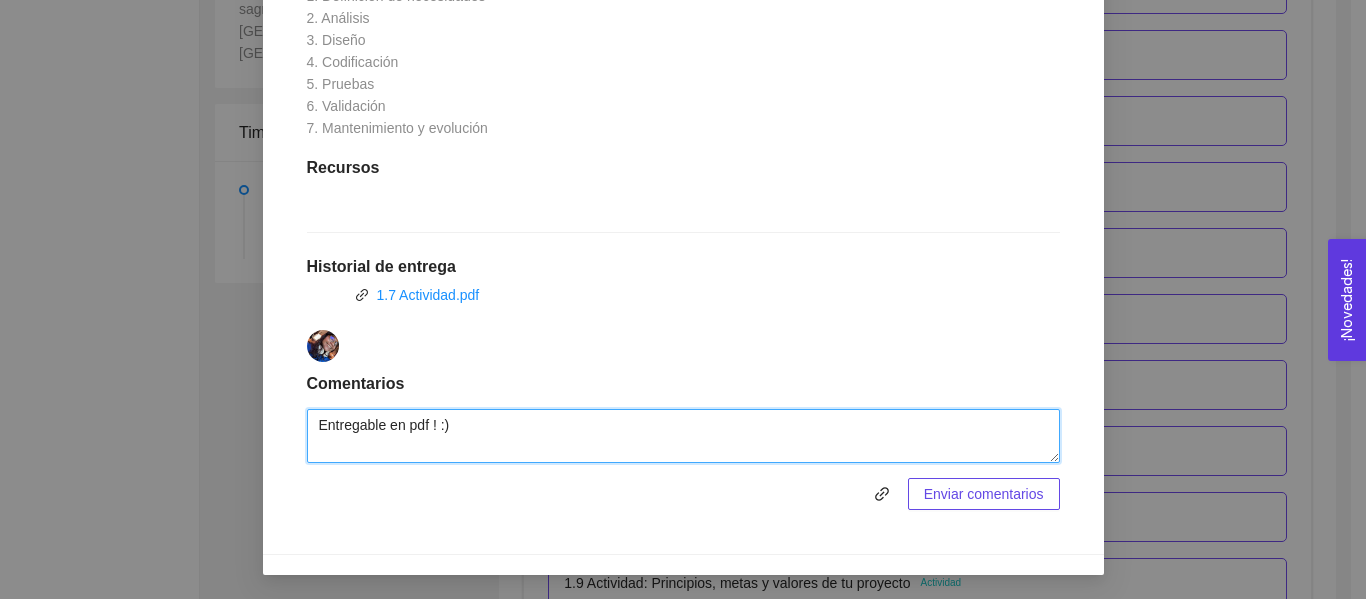click on "Entregable en pdf ! :)" at bounding box center (683, 436) 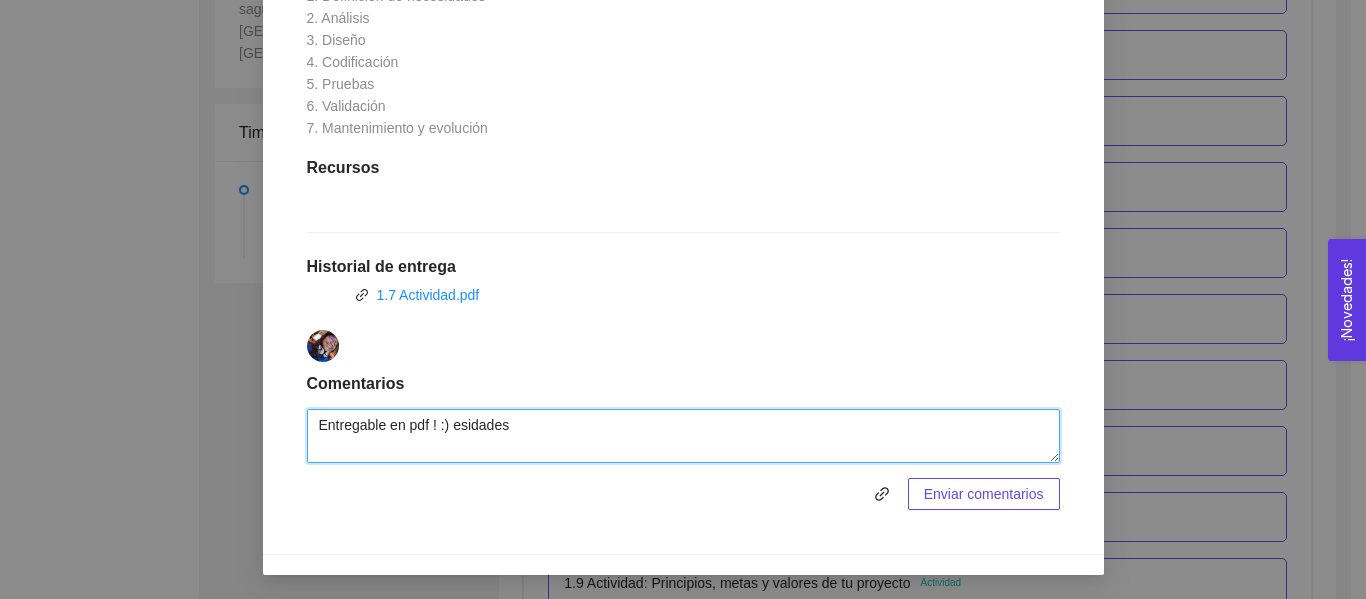 drag, startPoint x: 515, startPoint y: 425, endPoint x: 446, endPoint y: 426, distance: 69.00725 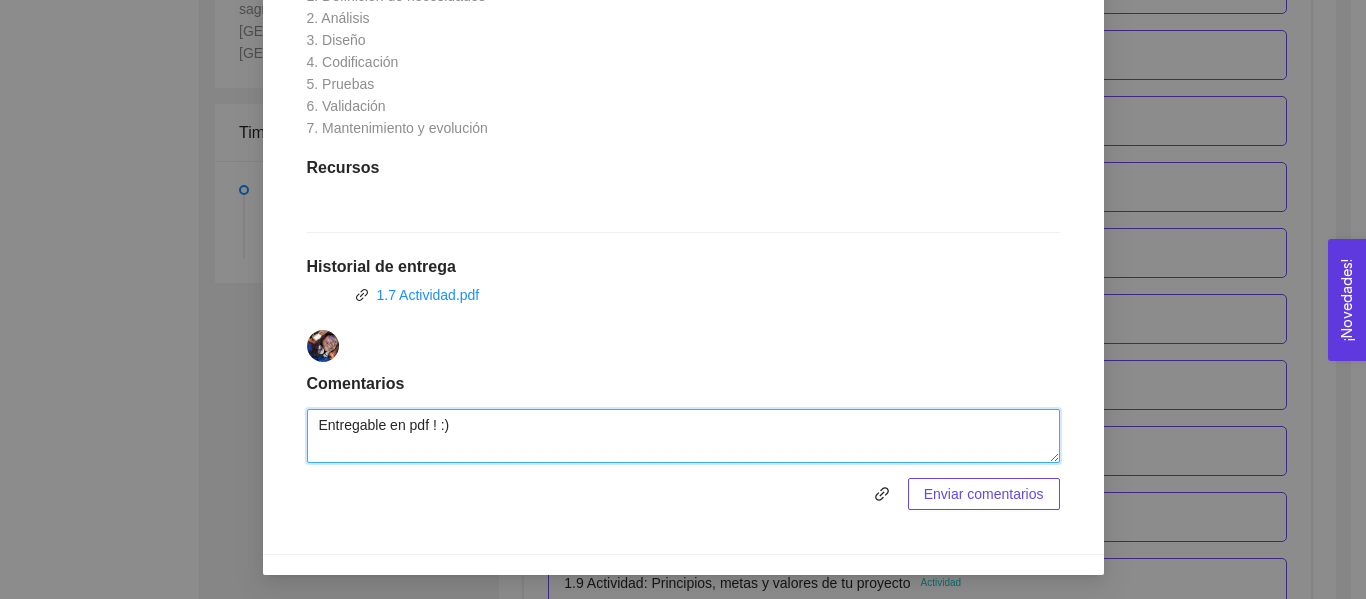 type on "Entregable en pdf ! :)" 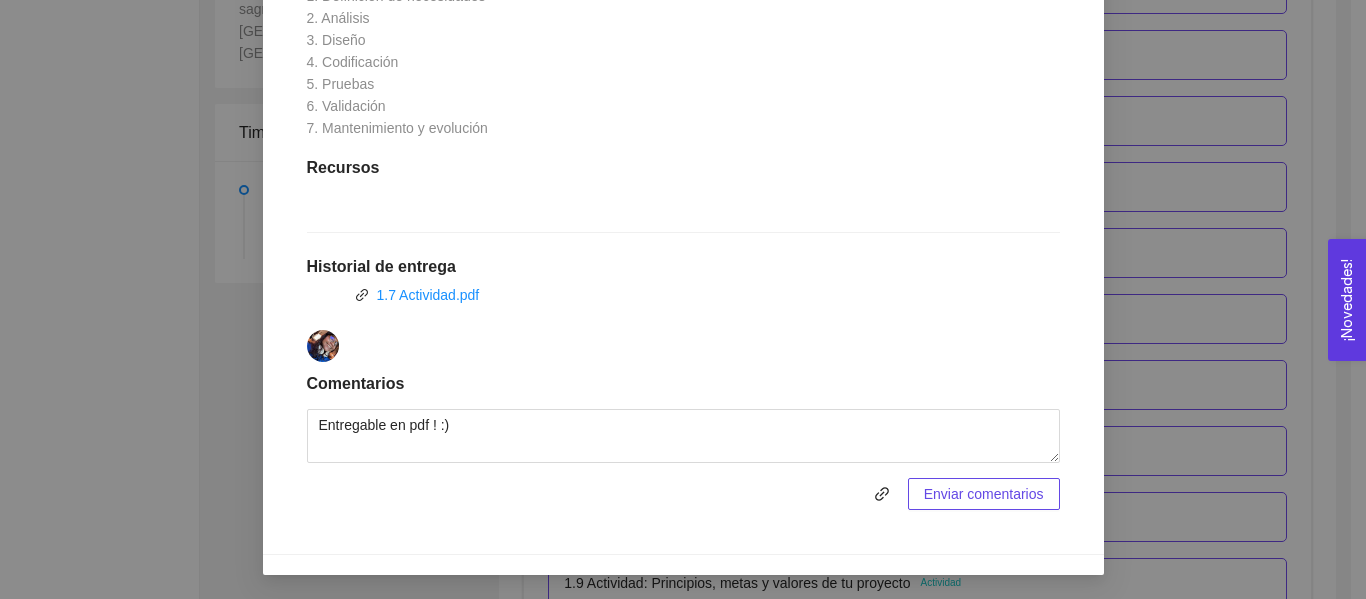 click on "Enviar comentarios" at bounding box center [984, 494] 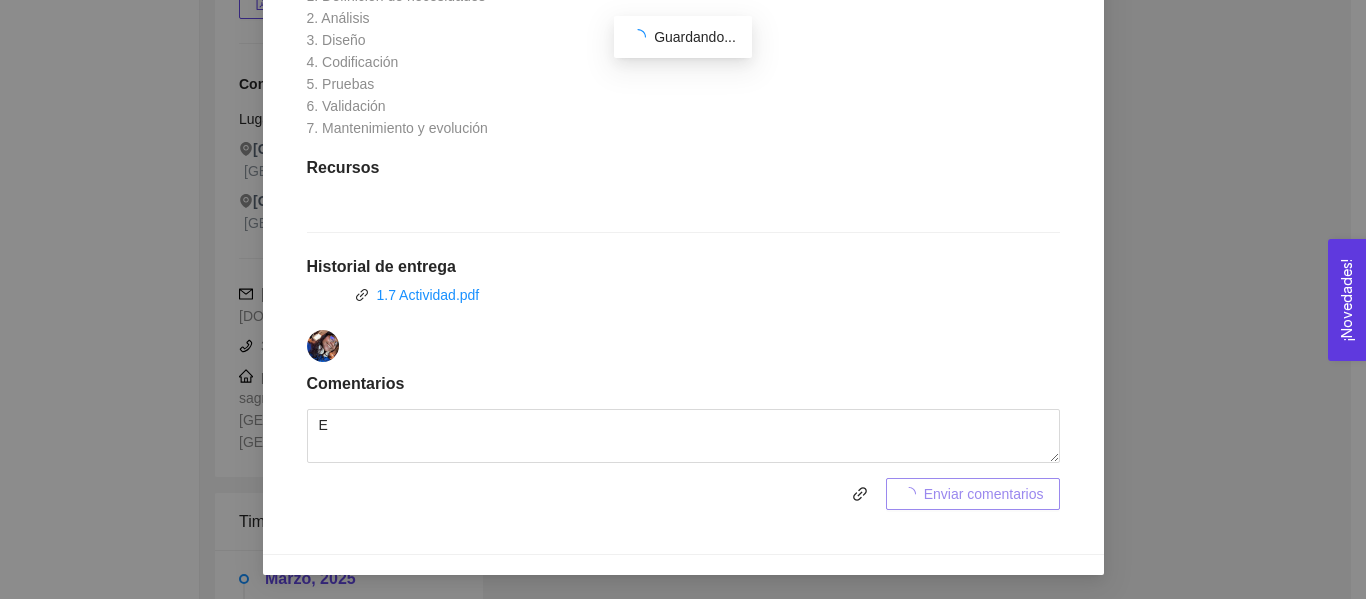 scroll, scrollTop: 883, scrollLeft: 0, axis: vertical 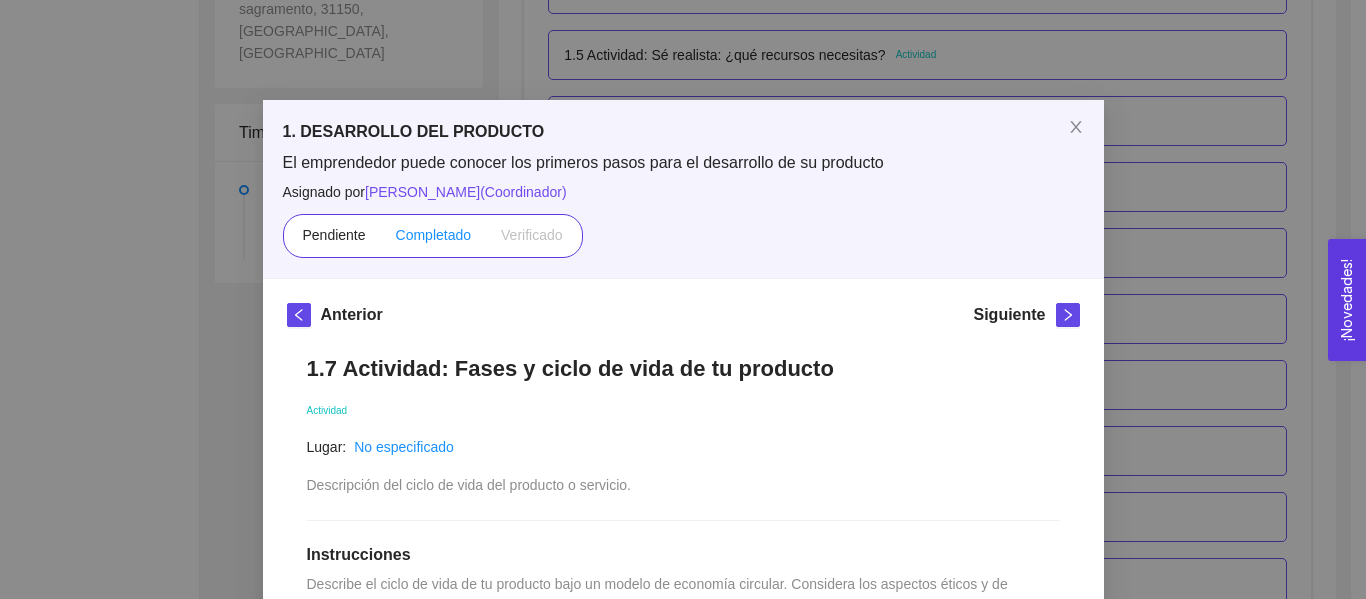 click on "Completado" at bounding box center [434, 235] 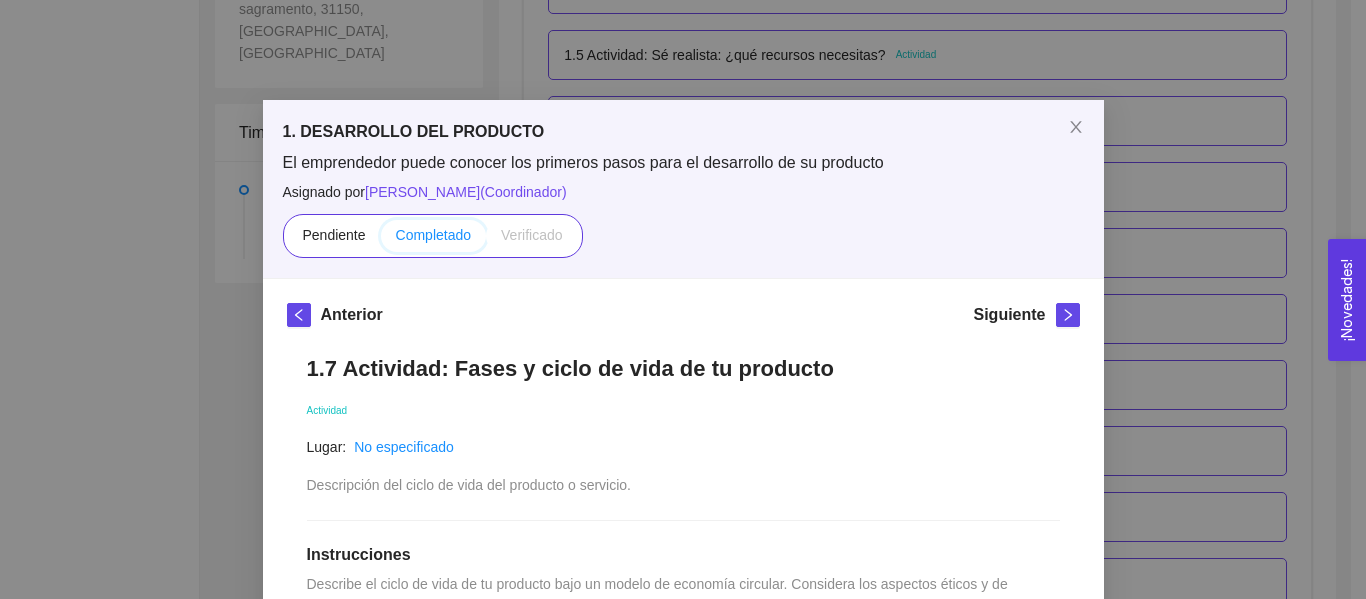 click on "Completado" at bounding box center (381, 240) 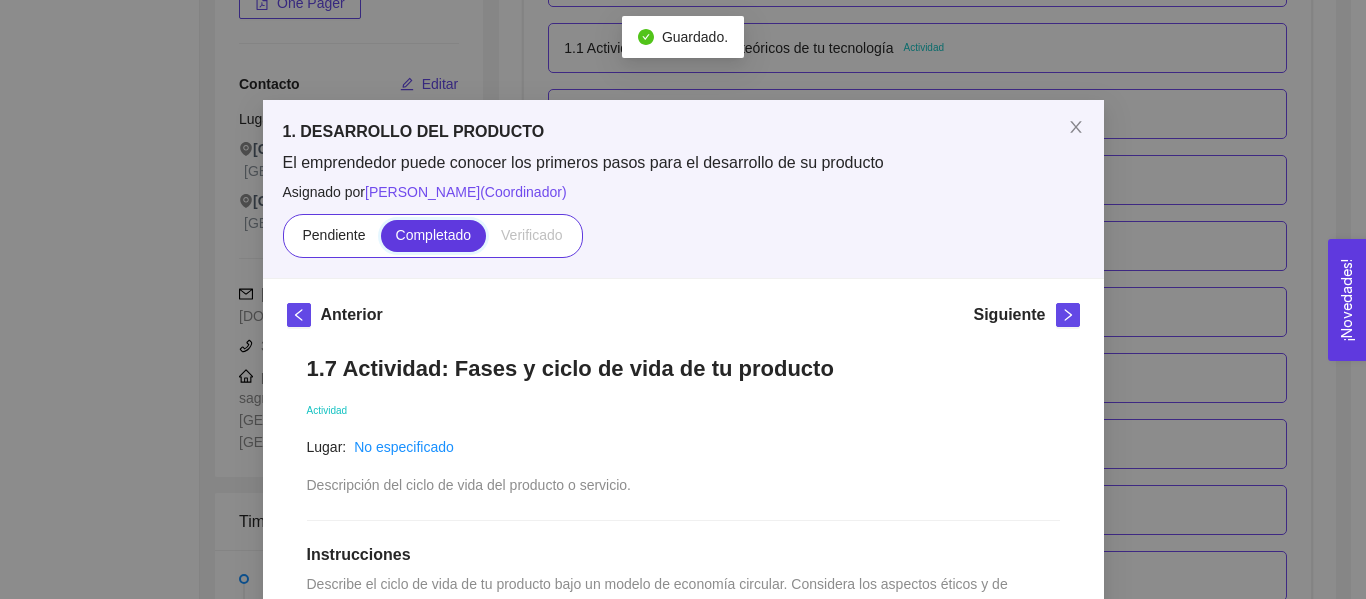 scroll, scrollTop: 883, scrollLeft: 0, axis: vertical 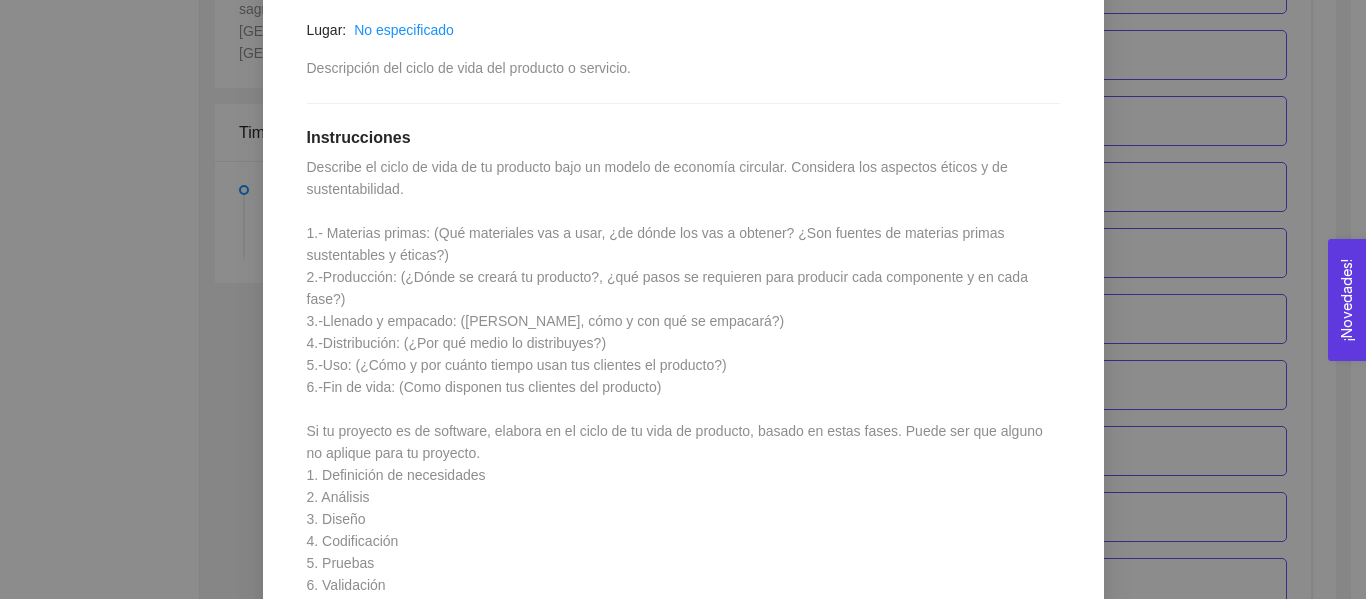 click on "1. DESARROLLO DEL PRODUCTO El emprendedor puede conocer los primeros pasos para el desarrollo de su producto
Asignado por  [PERSON_NAME]   ( Coordinador ) Pendiente Completado Verificado Anterior Siguiente 1.7 Actividad: Fases y ciclo de vida de tu producto Actividad Lugar: No especificado Descripción del ciclo de vida del producto o servicio.
Instrucciones Recursos Historial de entrega [PERSON_NAME] marcó como completado Entregable en pdf ! :)
1.7 Actividad.pdf   Comentarios Enviar comentarios Cancelar Aceptar" at bounding box center (683, 299) 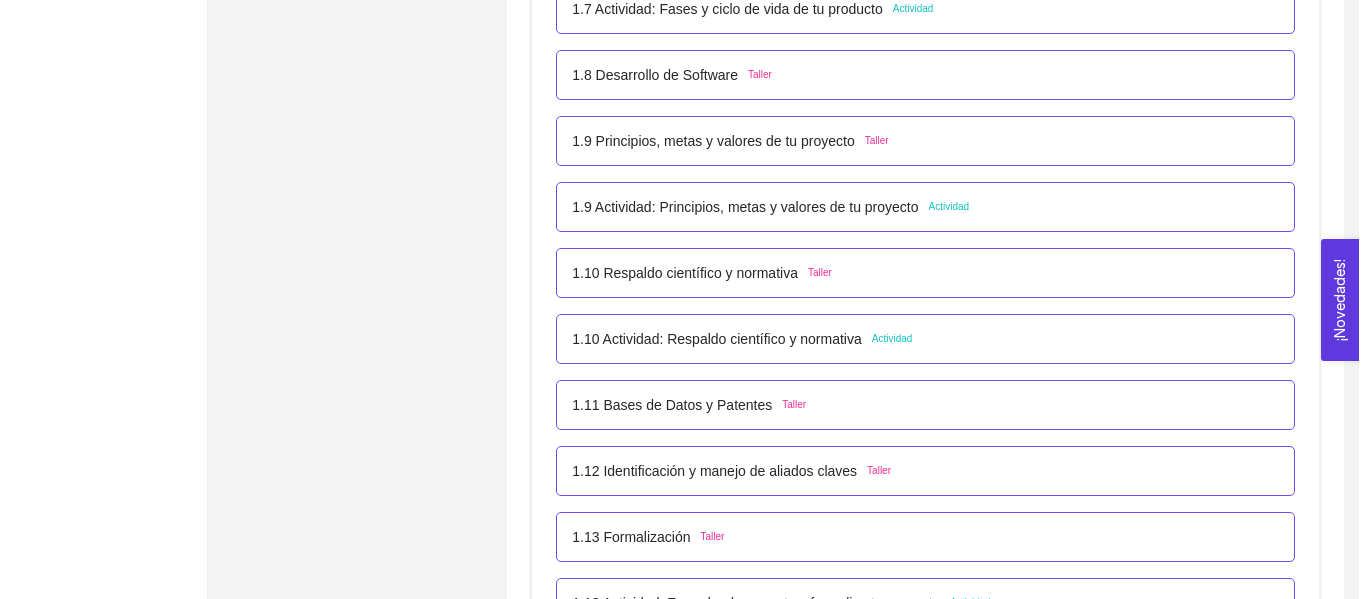 scroll, scrollTop: 1243, scrollLeft: 0, axis: vertical 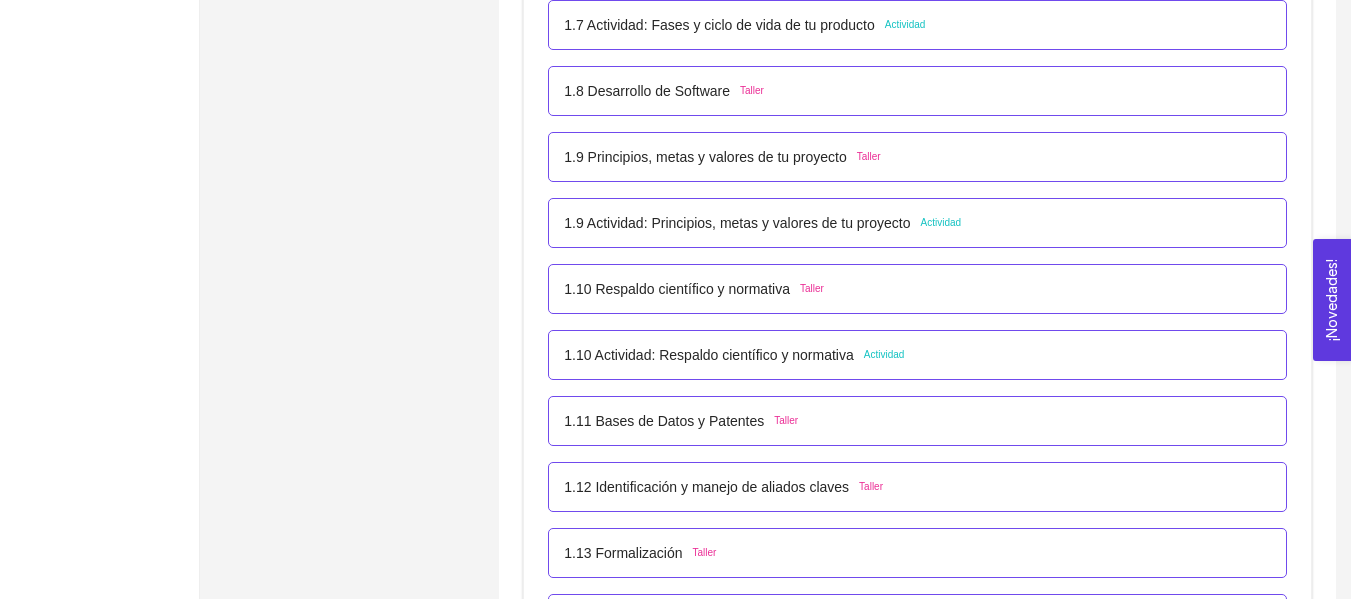 click on "1.8 Desarrollo de Software" at bounding box center [647, 91] 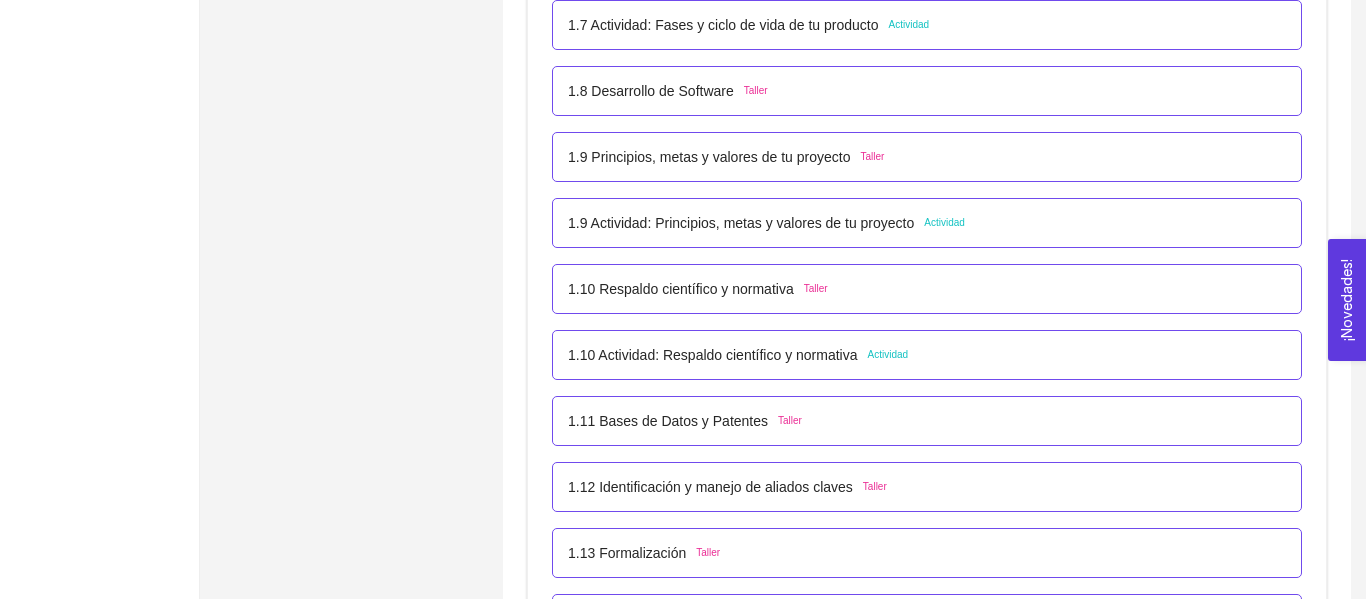 scroll, scrollTop: 0, scrollLeft: 0, axis: both 